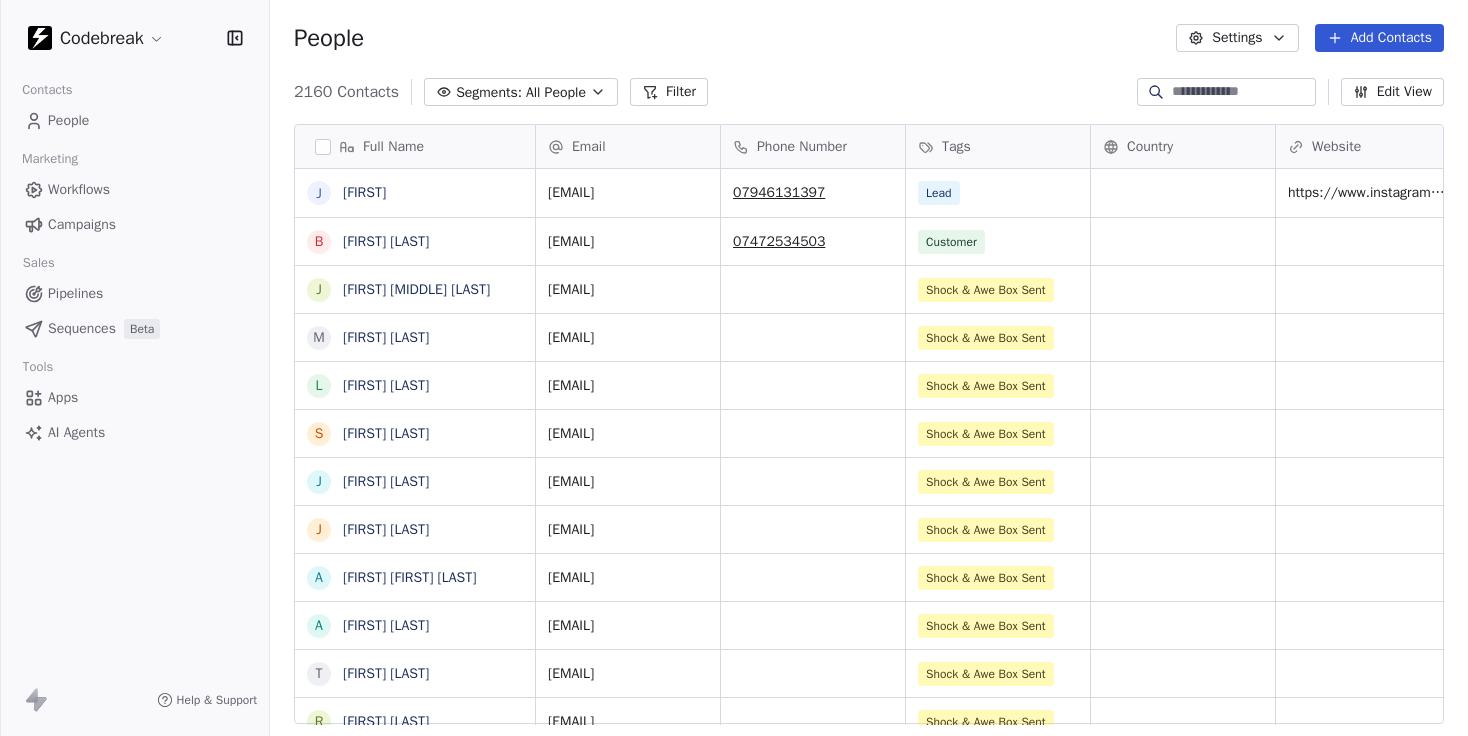 scroll, scrollTop: 0, scrollLeft: 0, axis: both 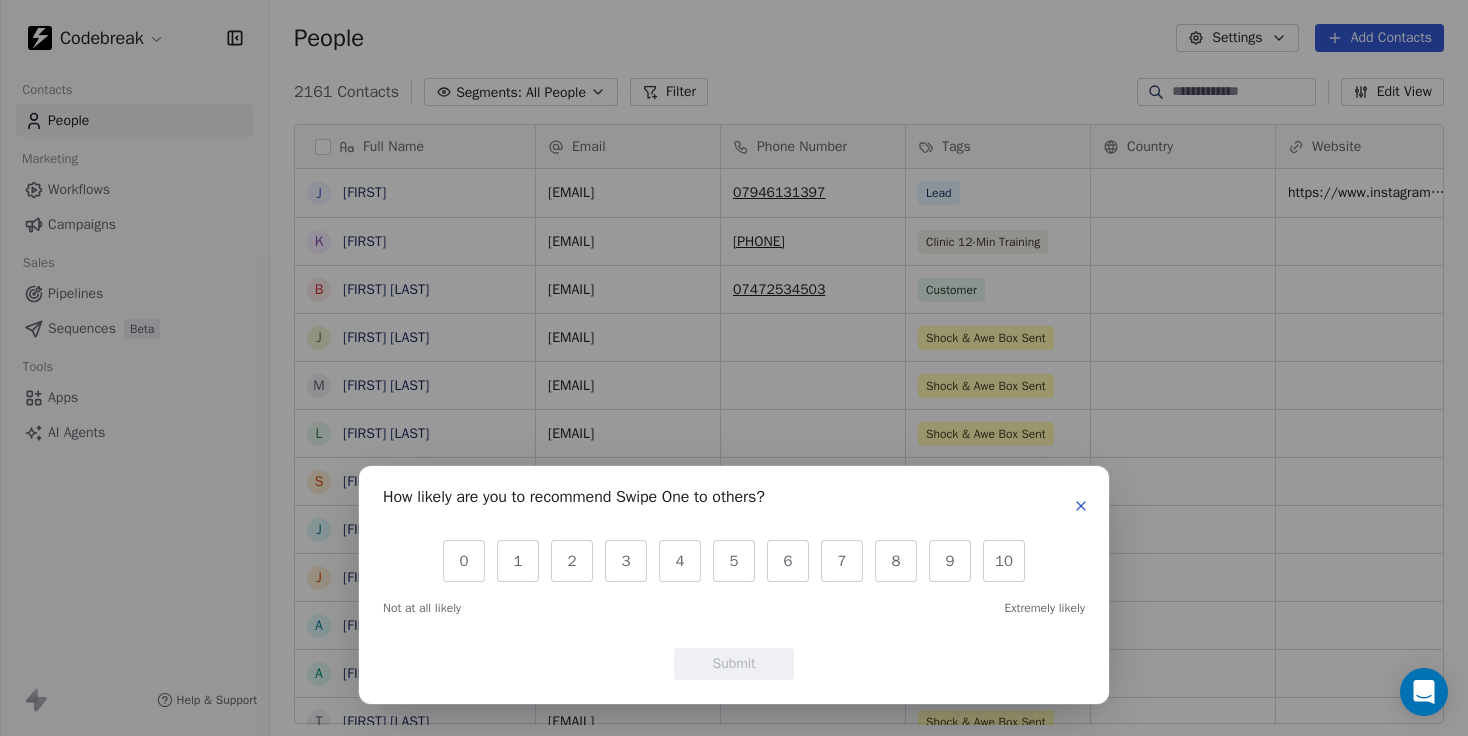 click 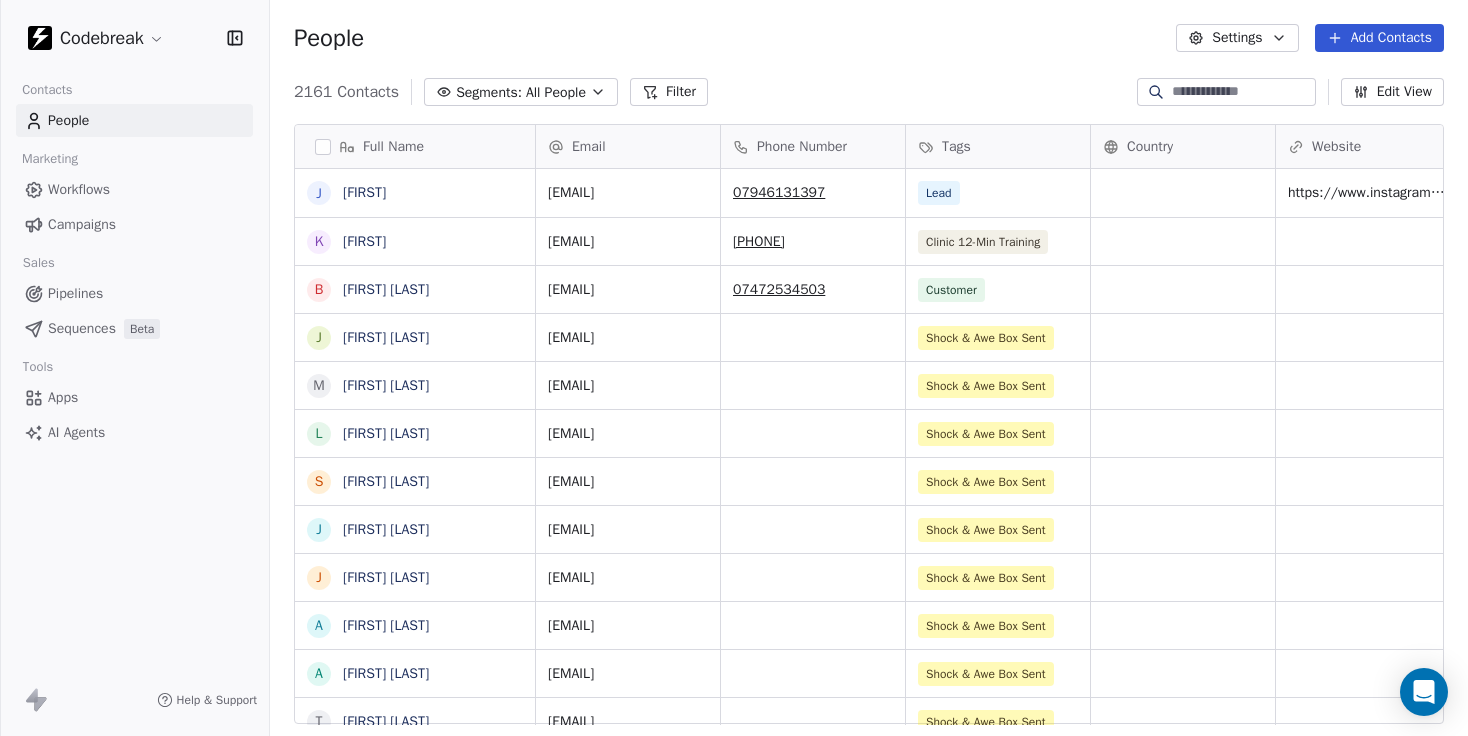 click on "Add Contacts" at bounding box center [1379, 38] 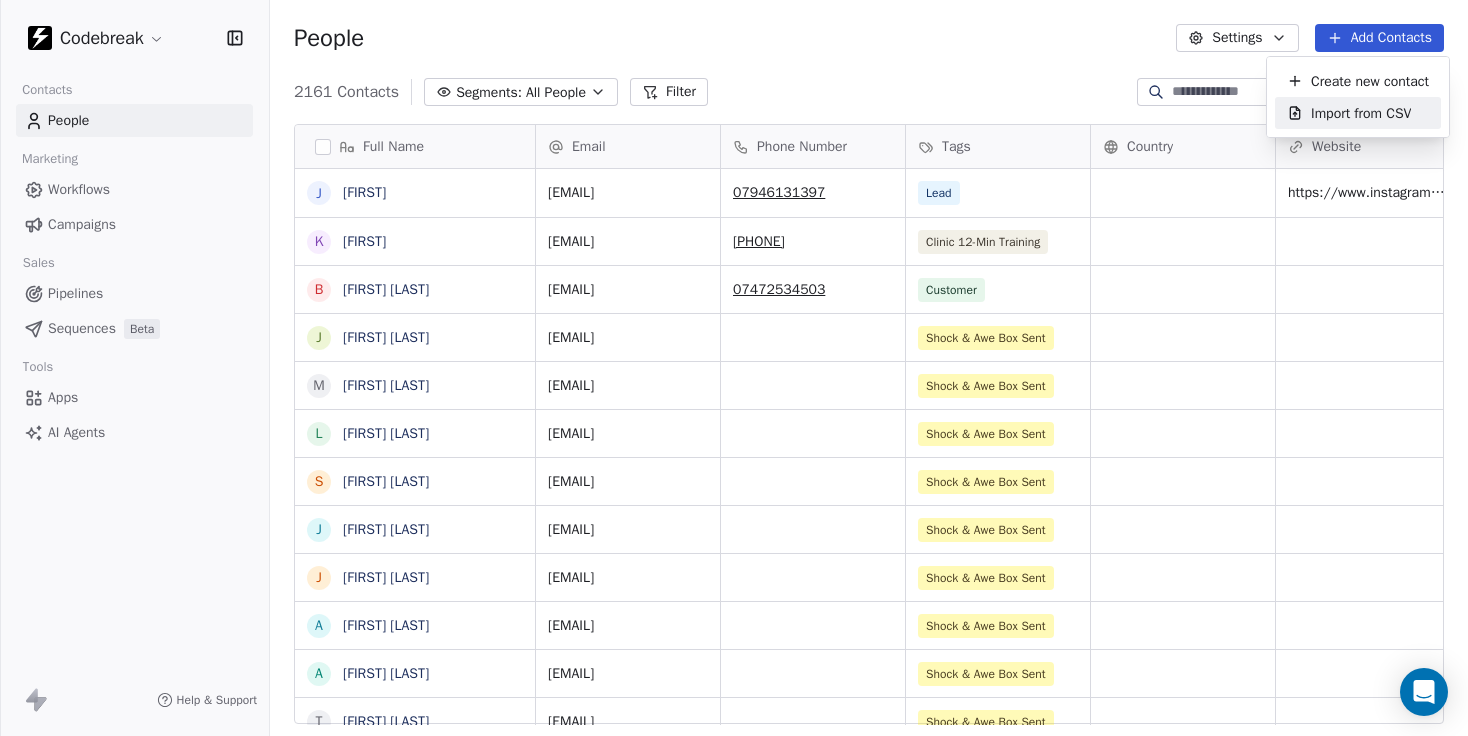 click on "Import from CSV" at bounding box center (1361, 113) 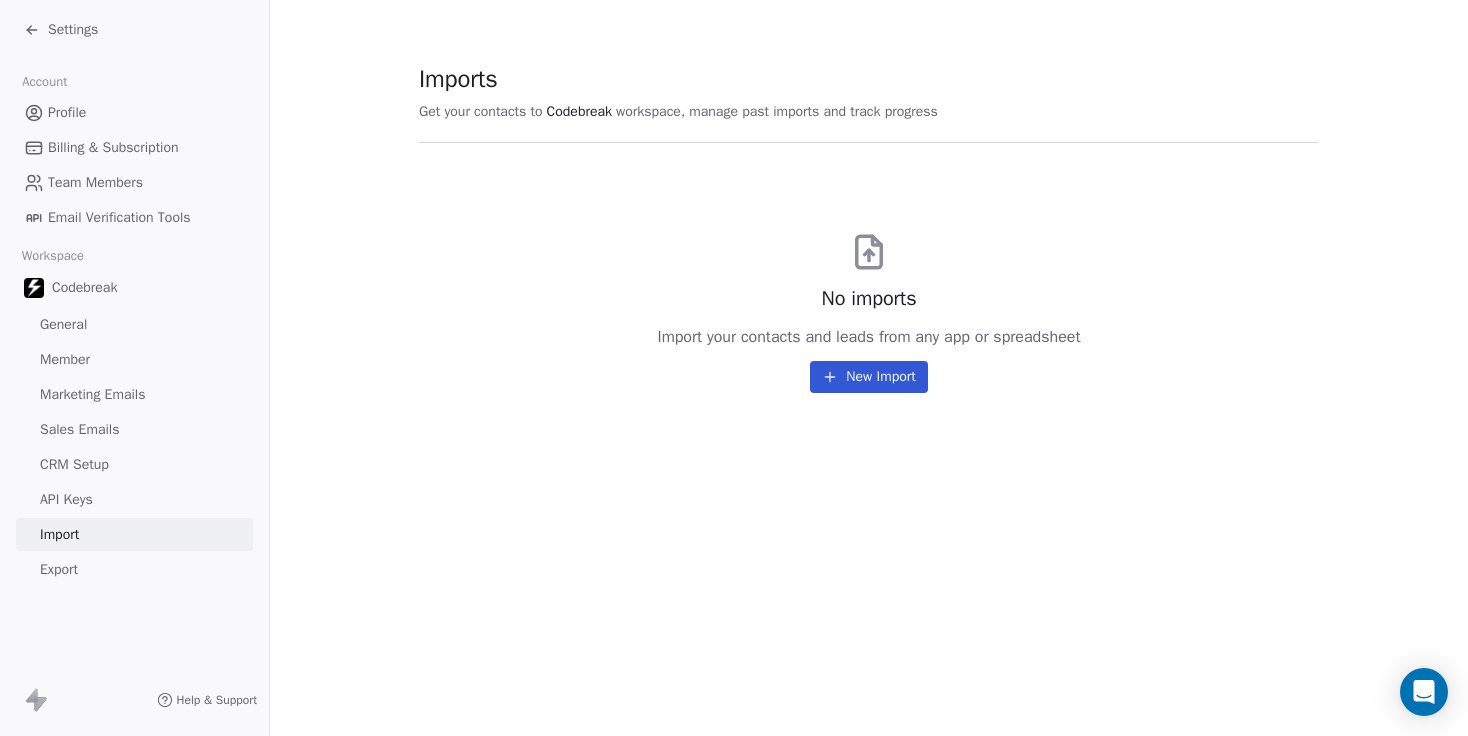 click on "New Import" at bounding box center [868, 377] 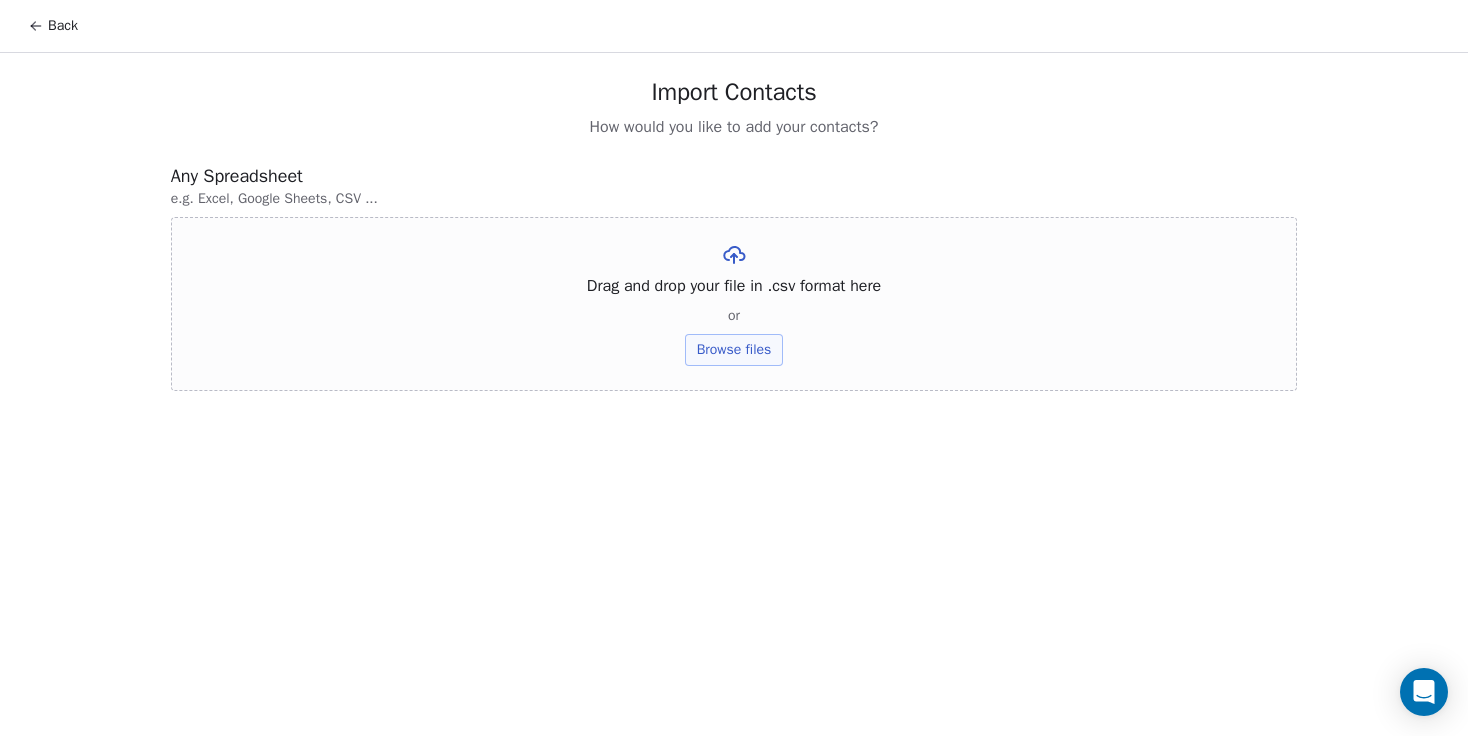 click on "Browse files" at bounding box center (734, 350) 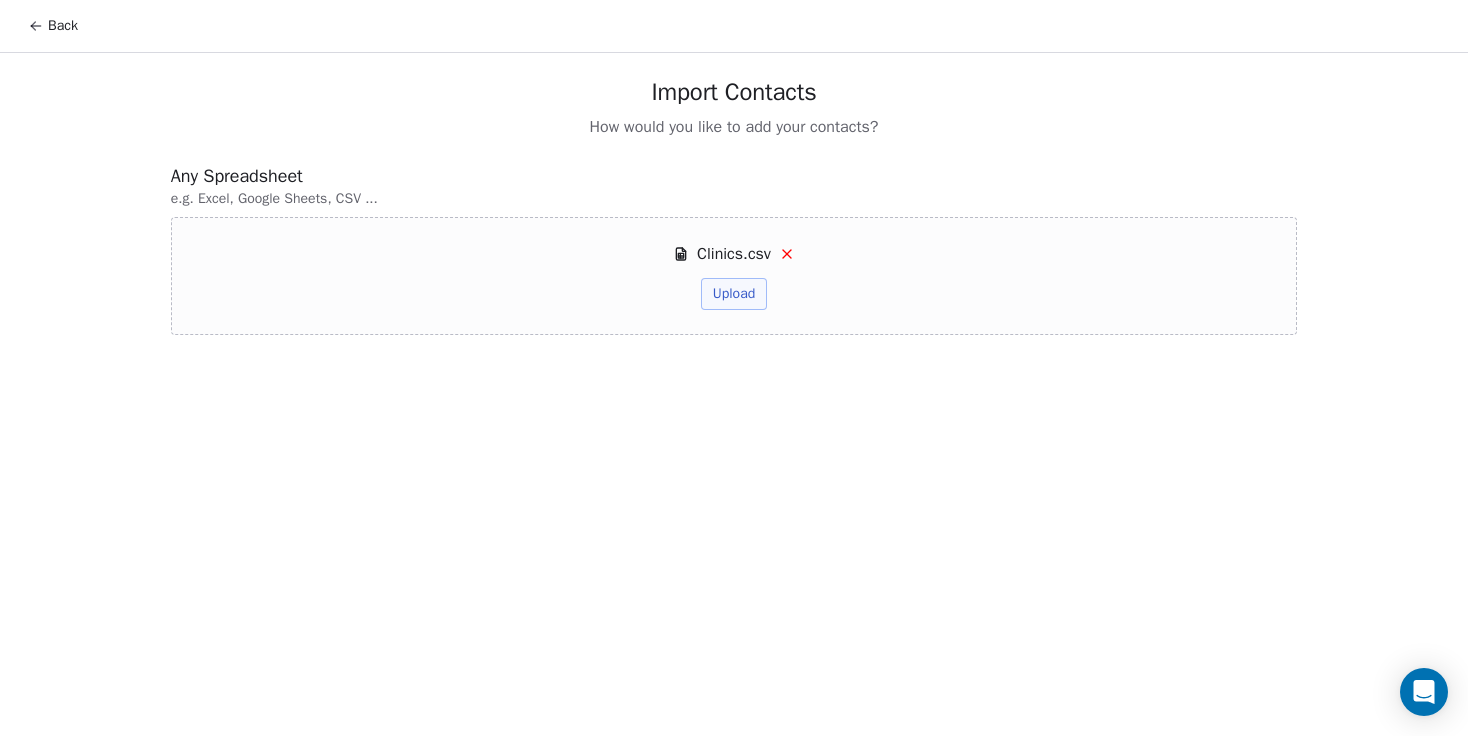 click on "Upload" at bounding box center (734, 294) 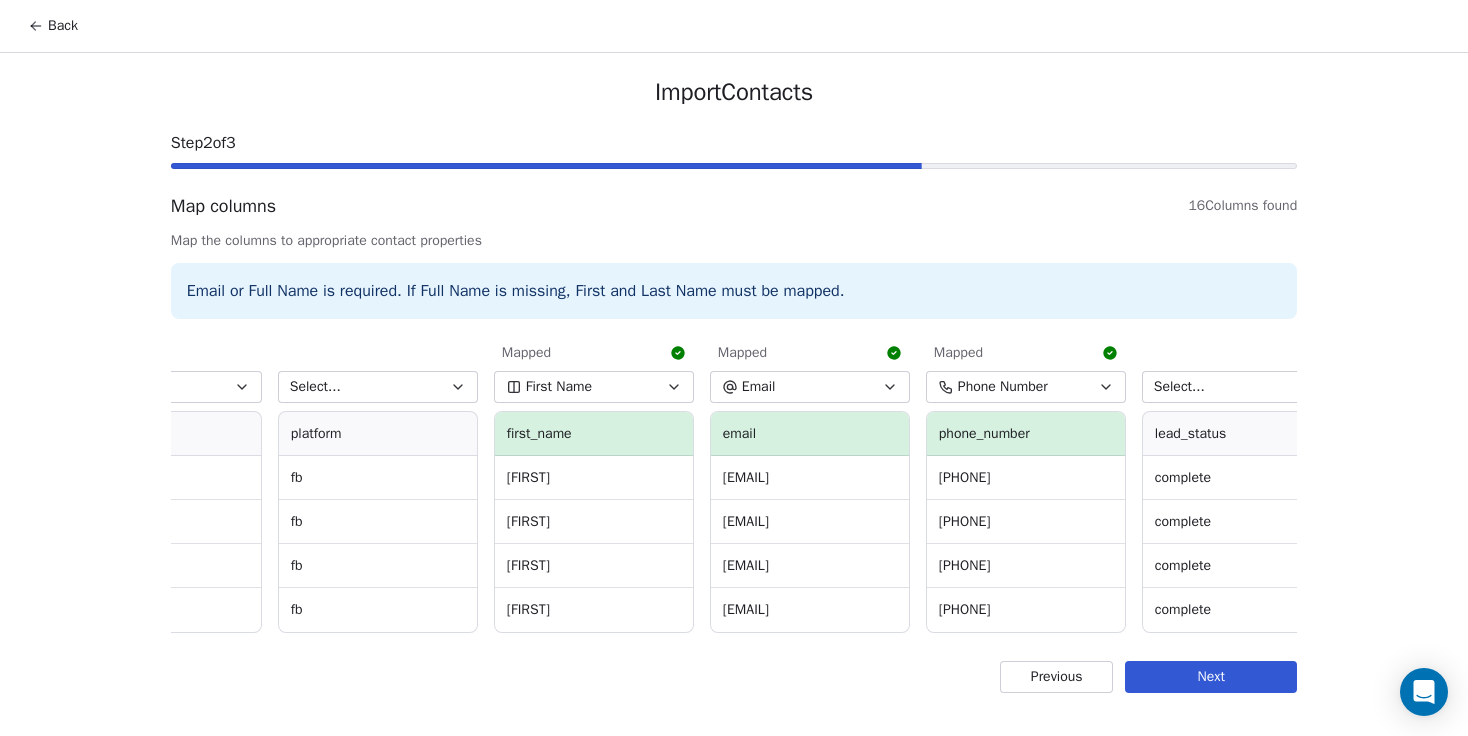 scroll, scrollTop: 0, scrollLeft: 2313, axis: horizontal 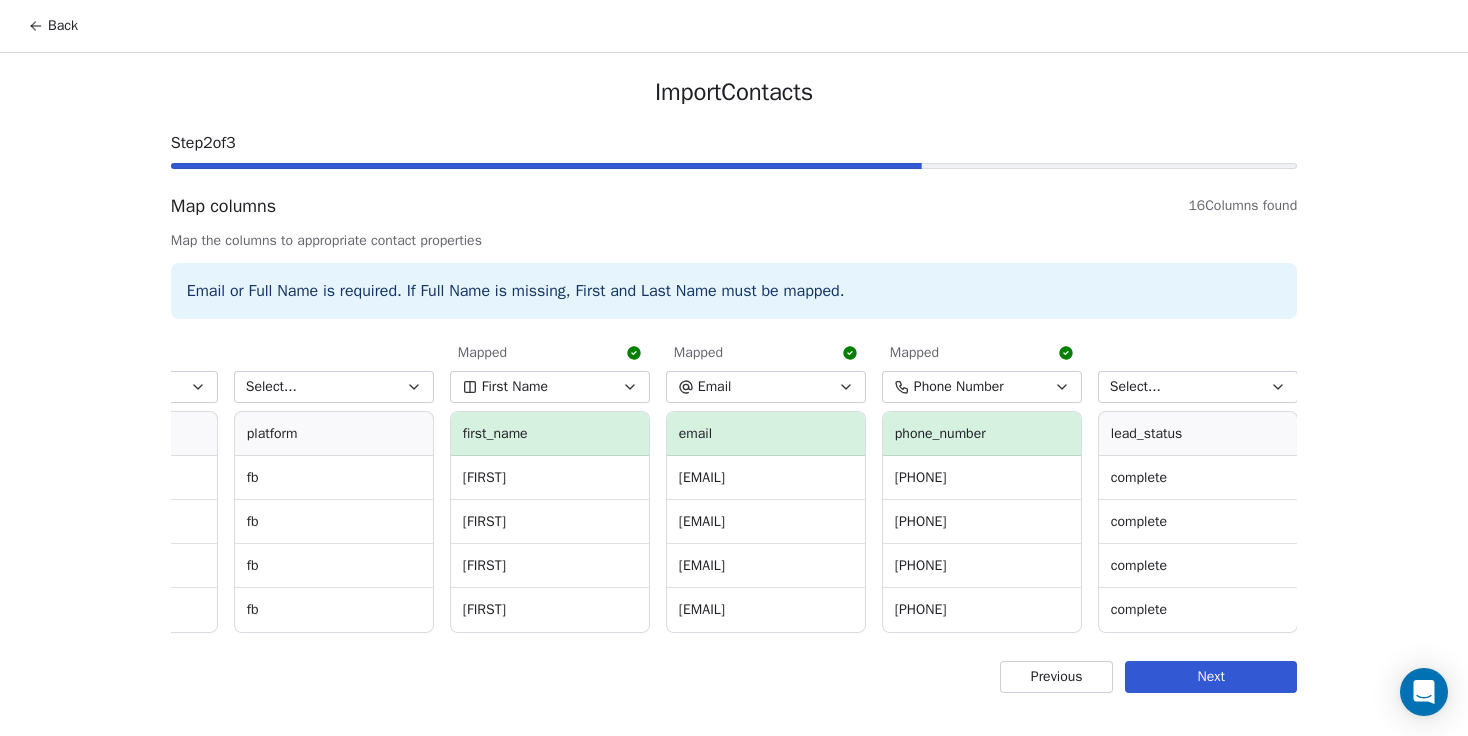 click on "Next" at bounding box center [1211, 677] 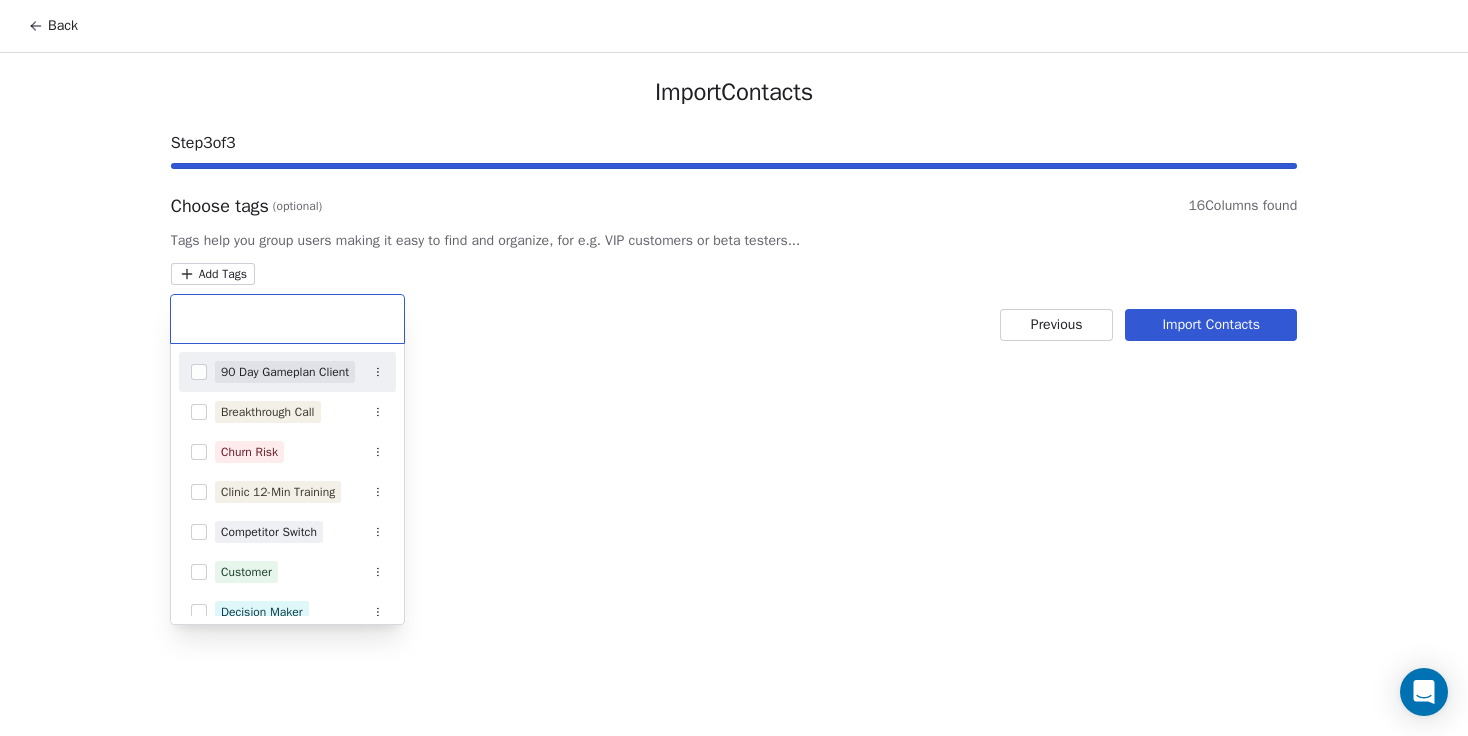 click on "[TAGS]" at bounding box center (734, 368) 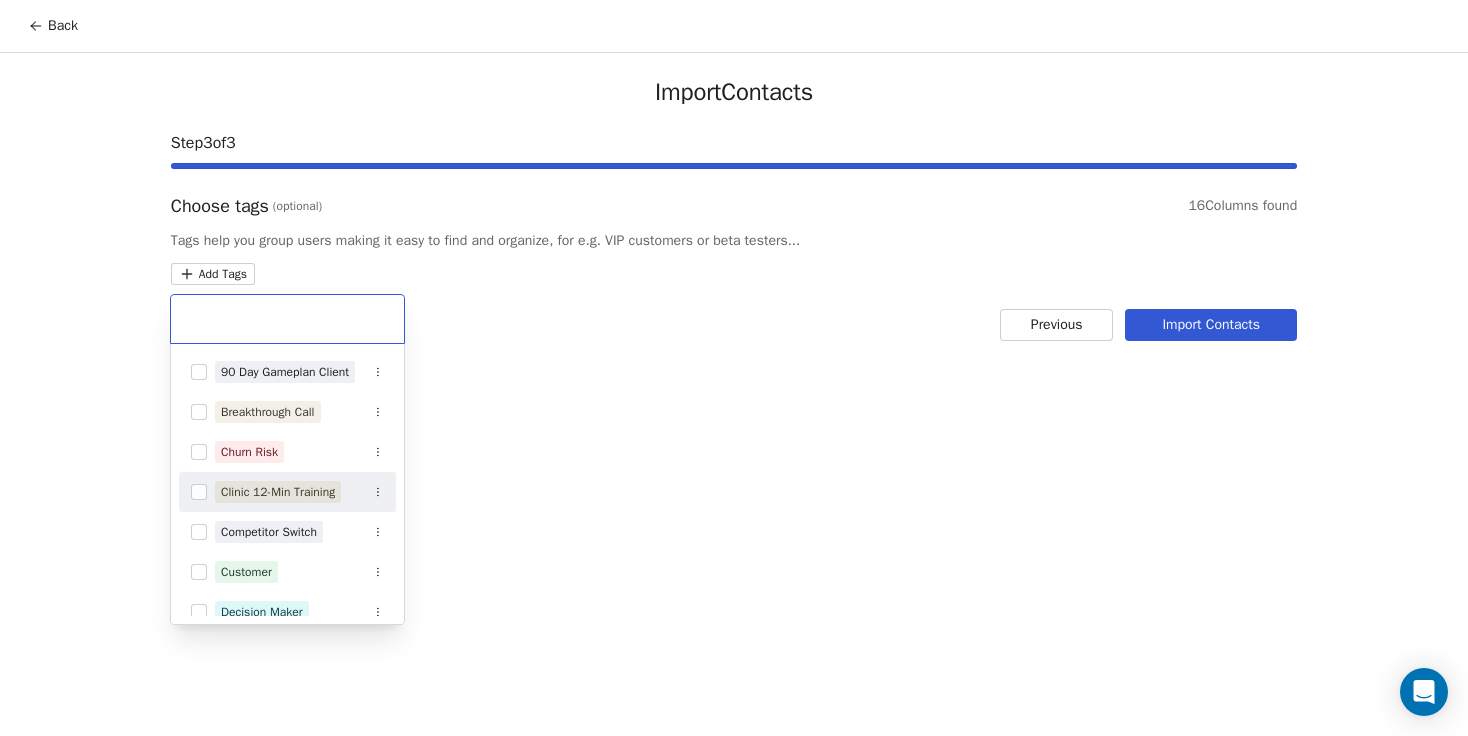 click at bounding box center [199, 492] 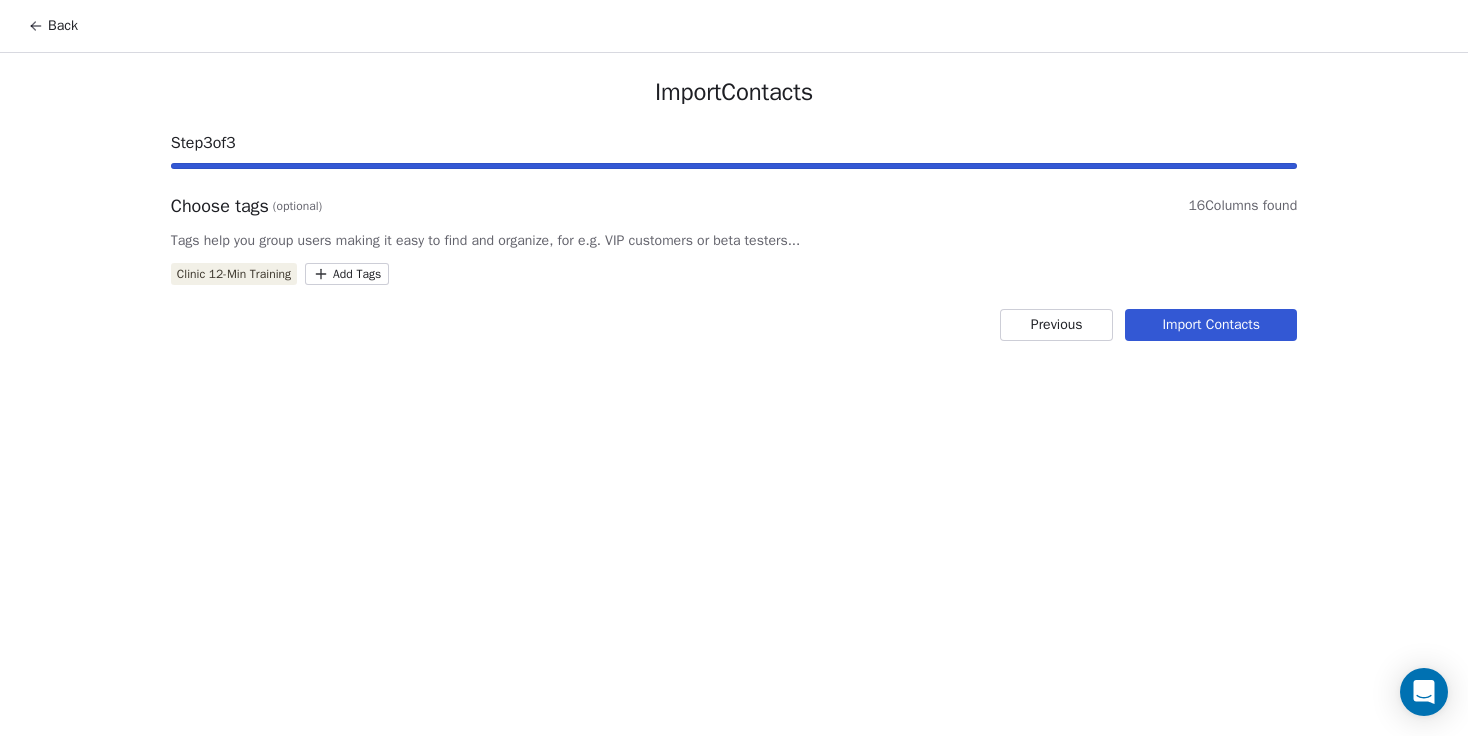 click on "Back Import  Contacts Step  3  of  3 Choose tags (optional) 16  Columns found Tags help you group users making it easy to find and organize, for e.g. VIP customers or beta testers... Clinic 12-Min Training  Add Tags Previous Import Contacts" at bounding box center (734, 368) 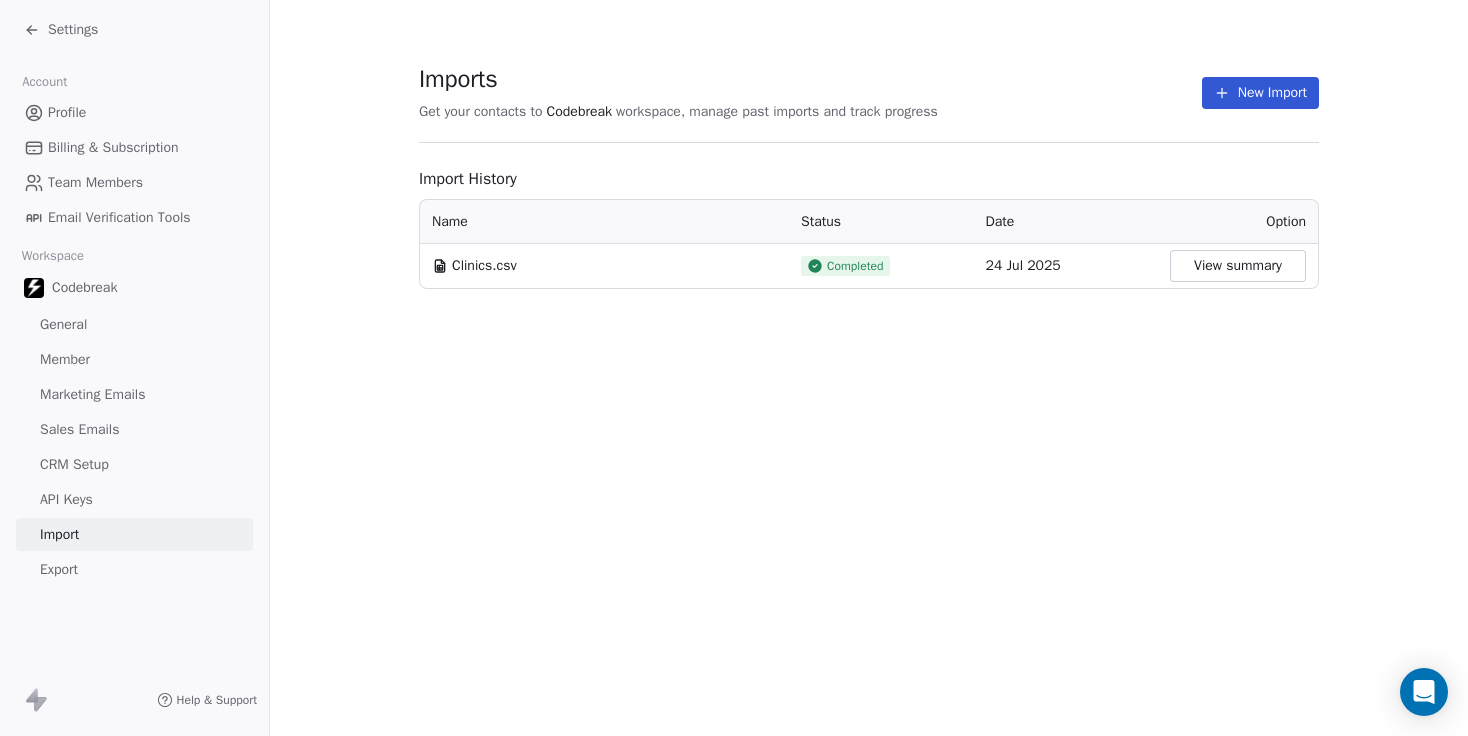 click 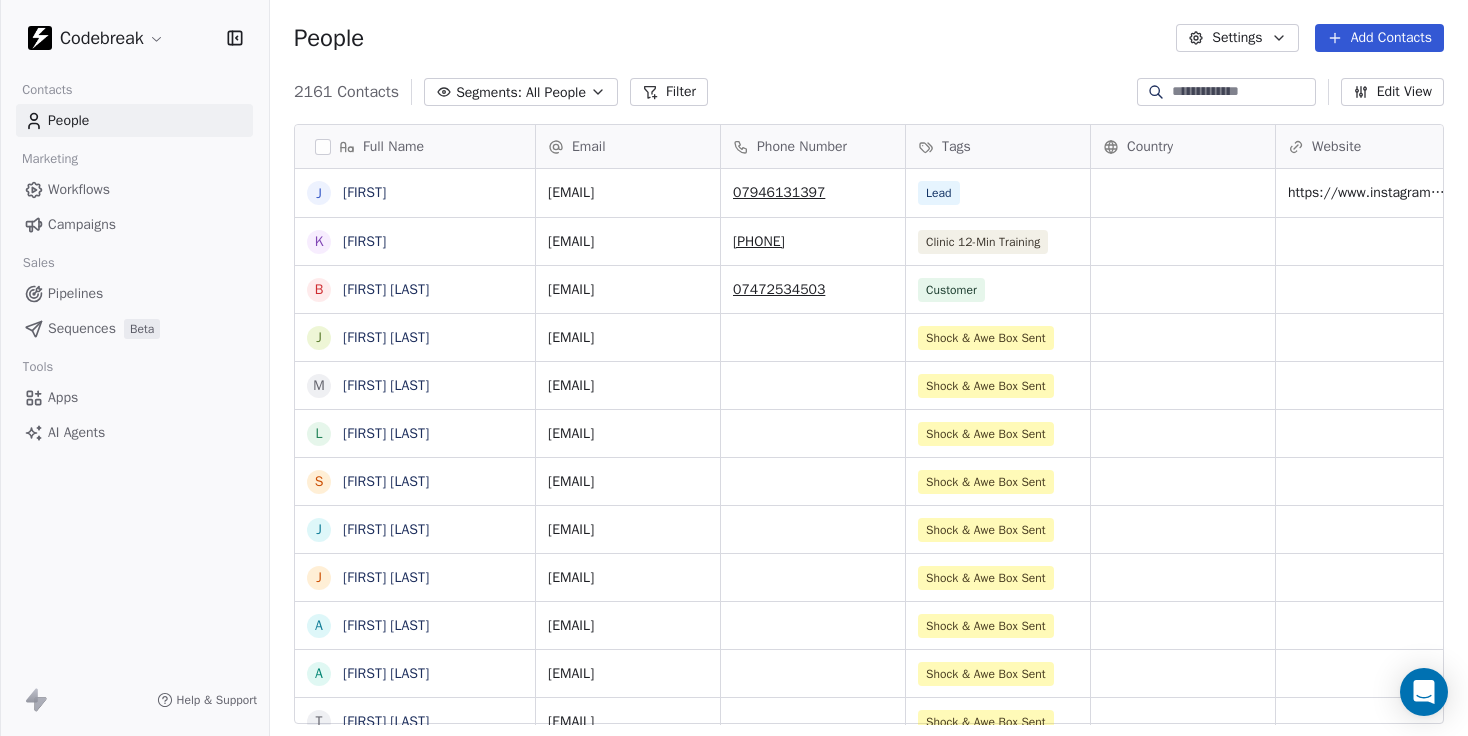 scroll, scrollTop: 648, scrollLeft: 1198, axis: both 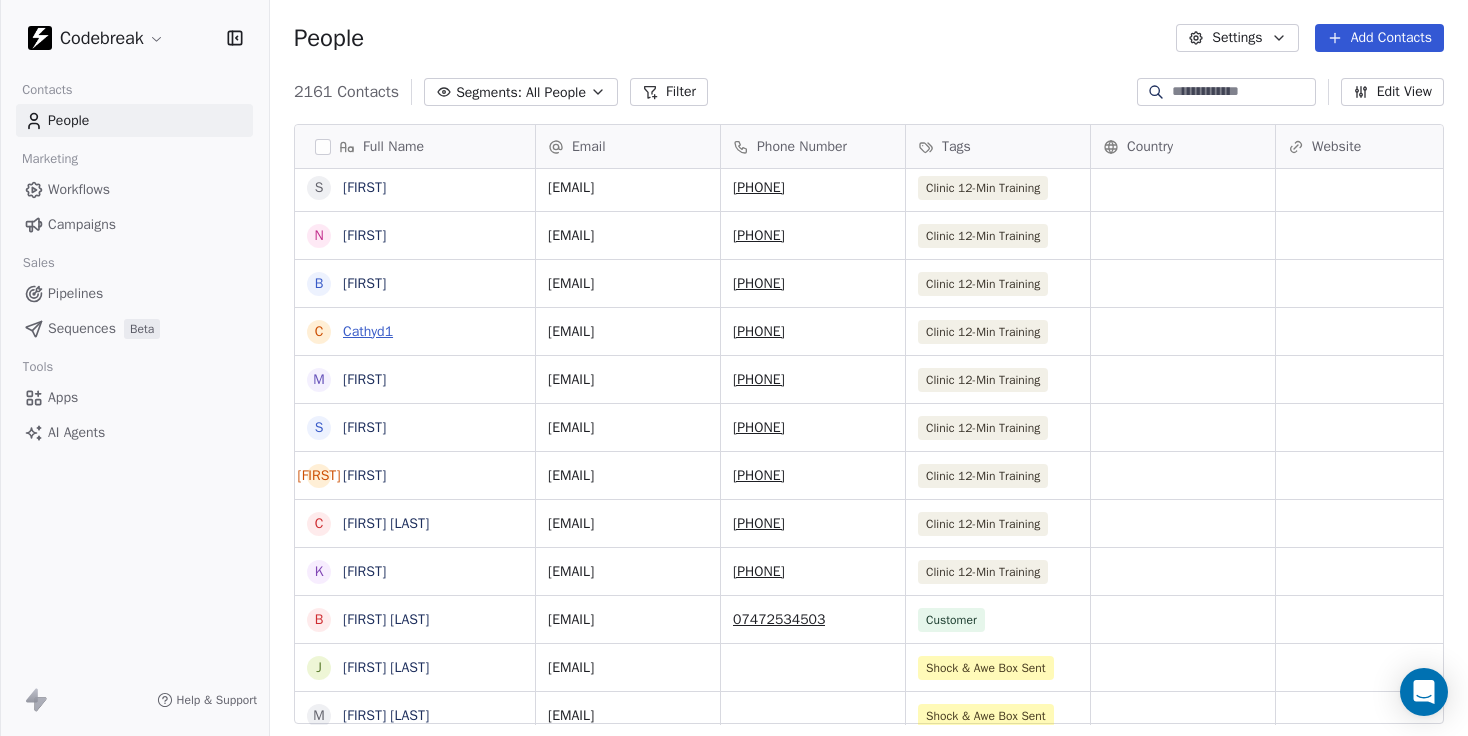 click on "Cathyd1" at bounding box center (368, 331) 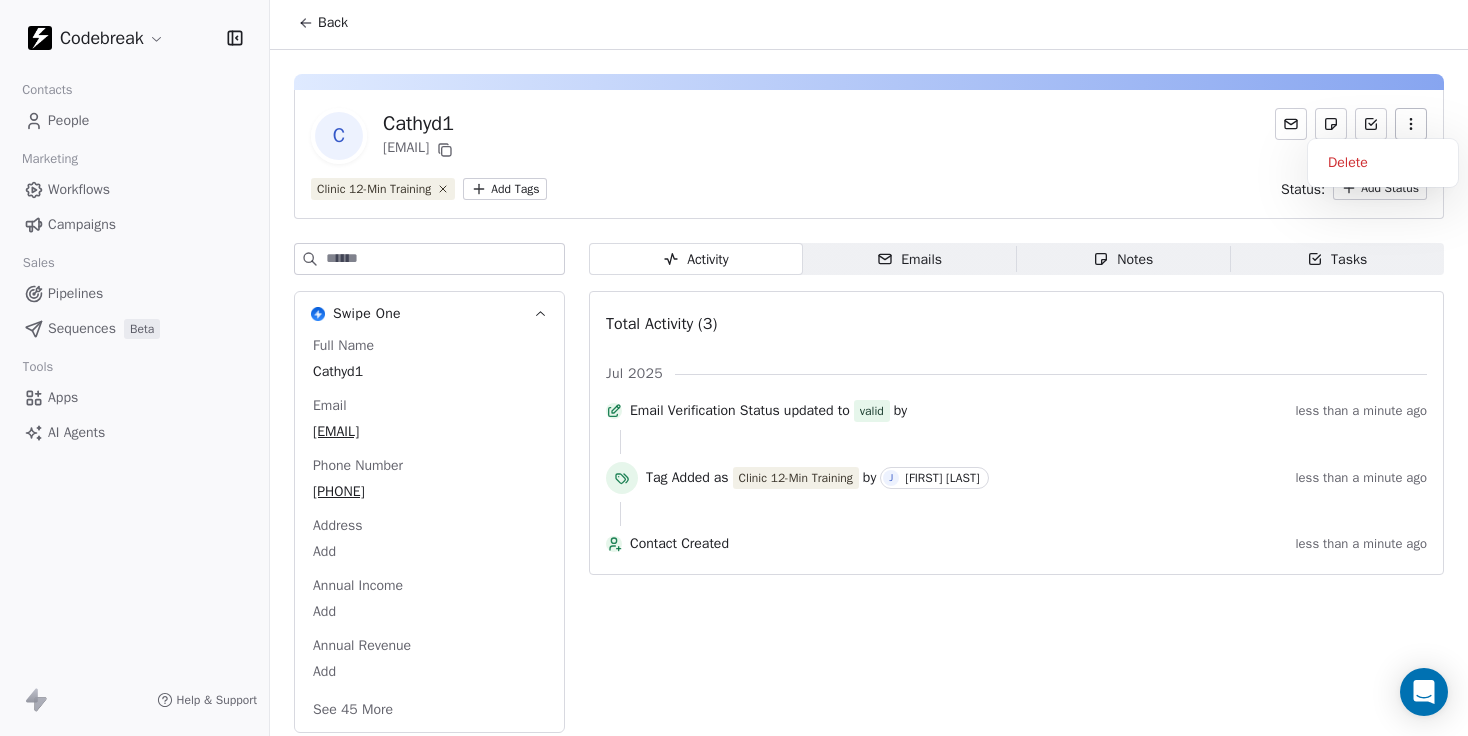 scroll, scrollTop: 6, scrollLeft: 0, axis: vertical 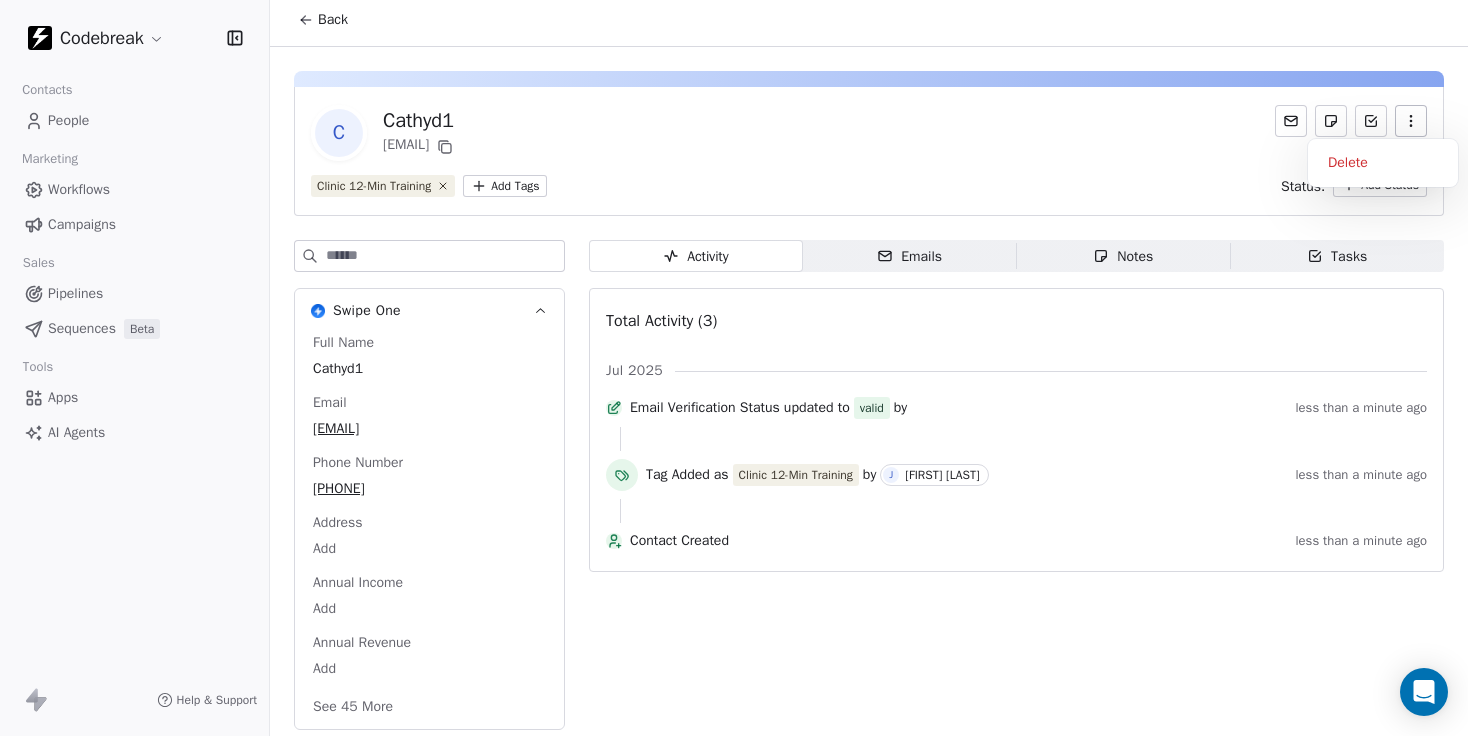 click 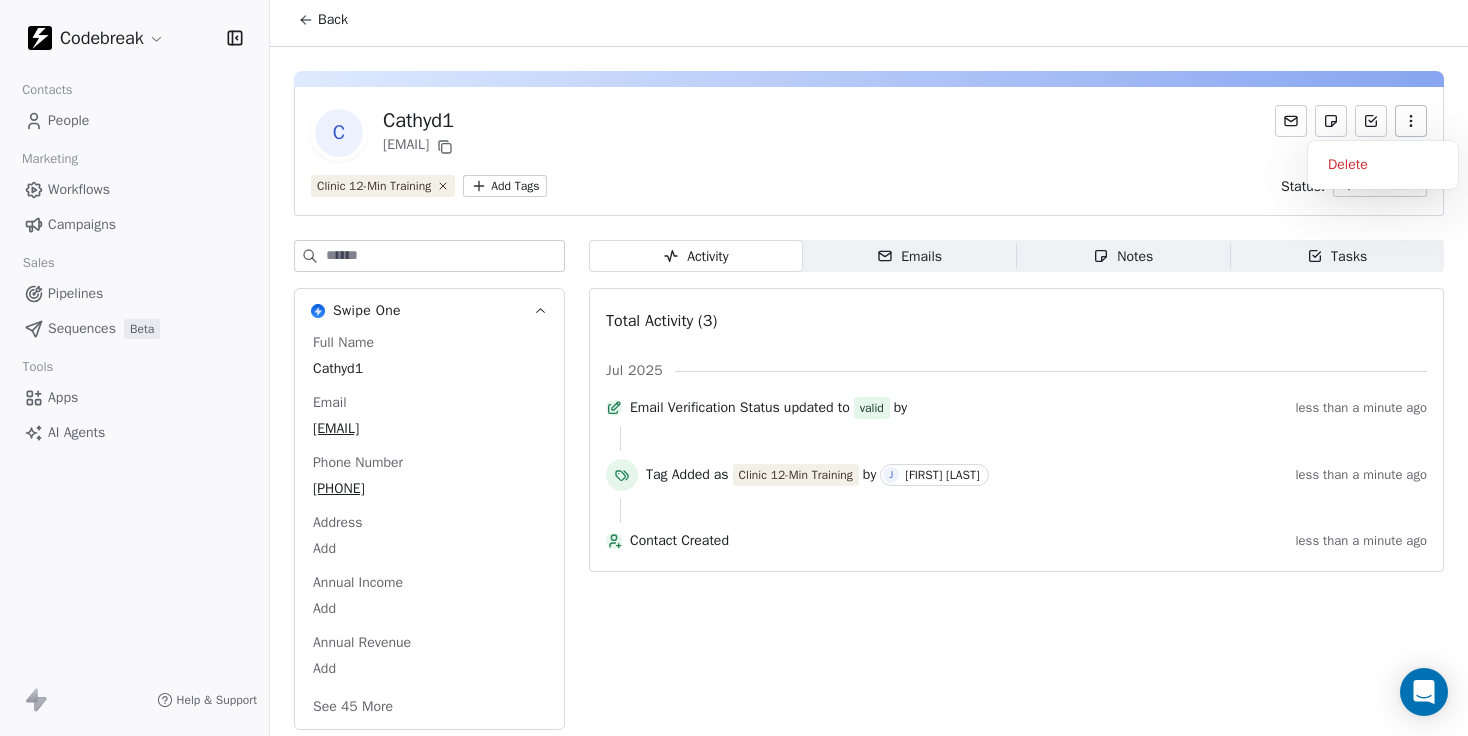 drag, startPoint x: 953, startPoint y: 137, endPoint x: 773, endPoint y: 131, distance: 180.09998 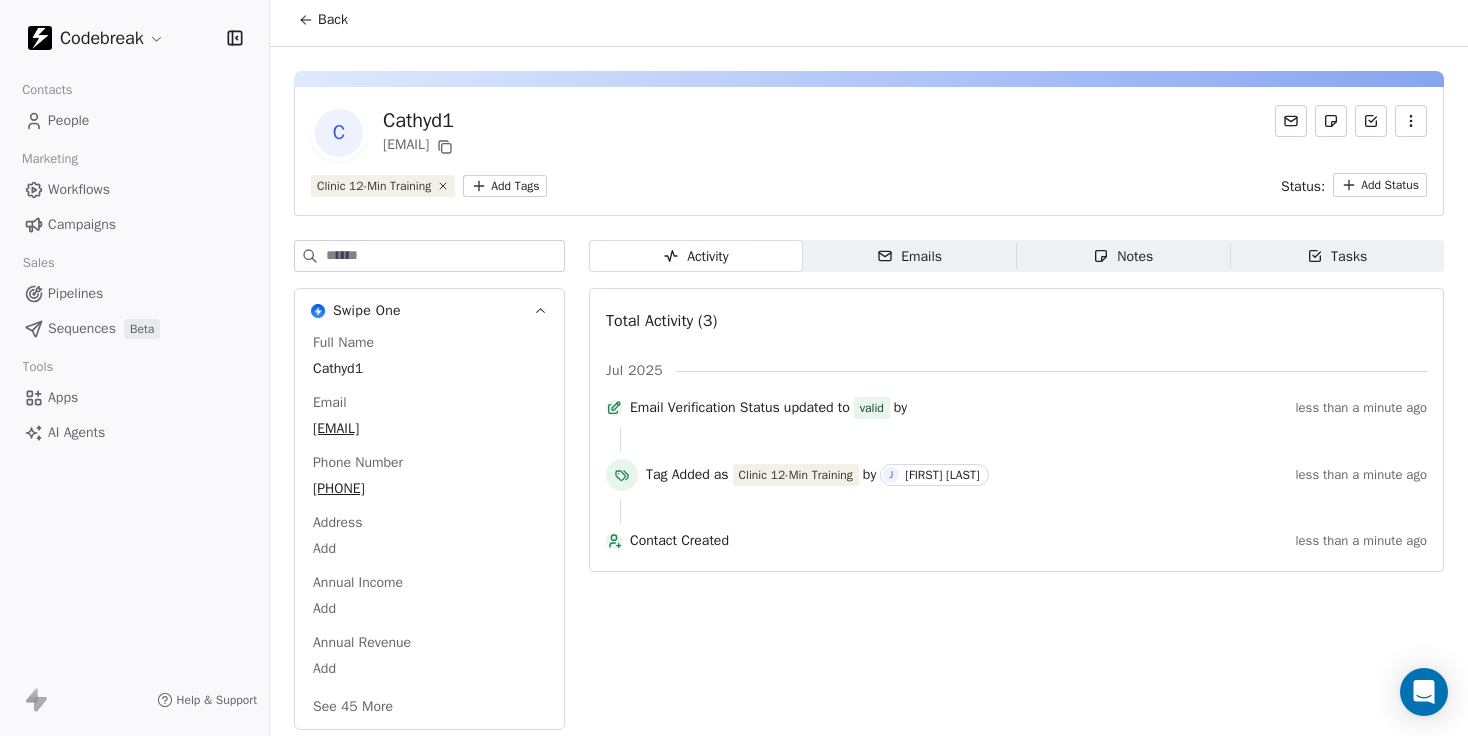 click on "Cathyd1" at bounding box center [420, 121] 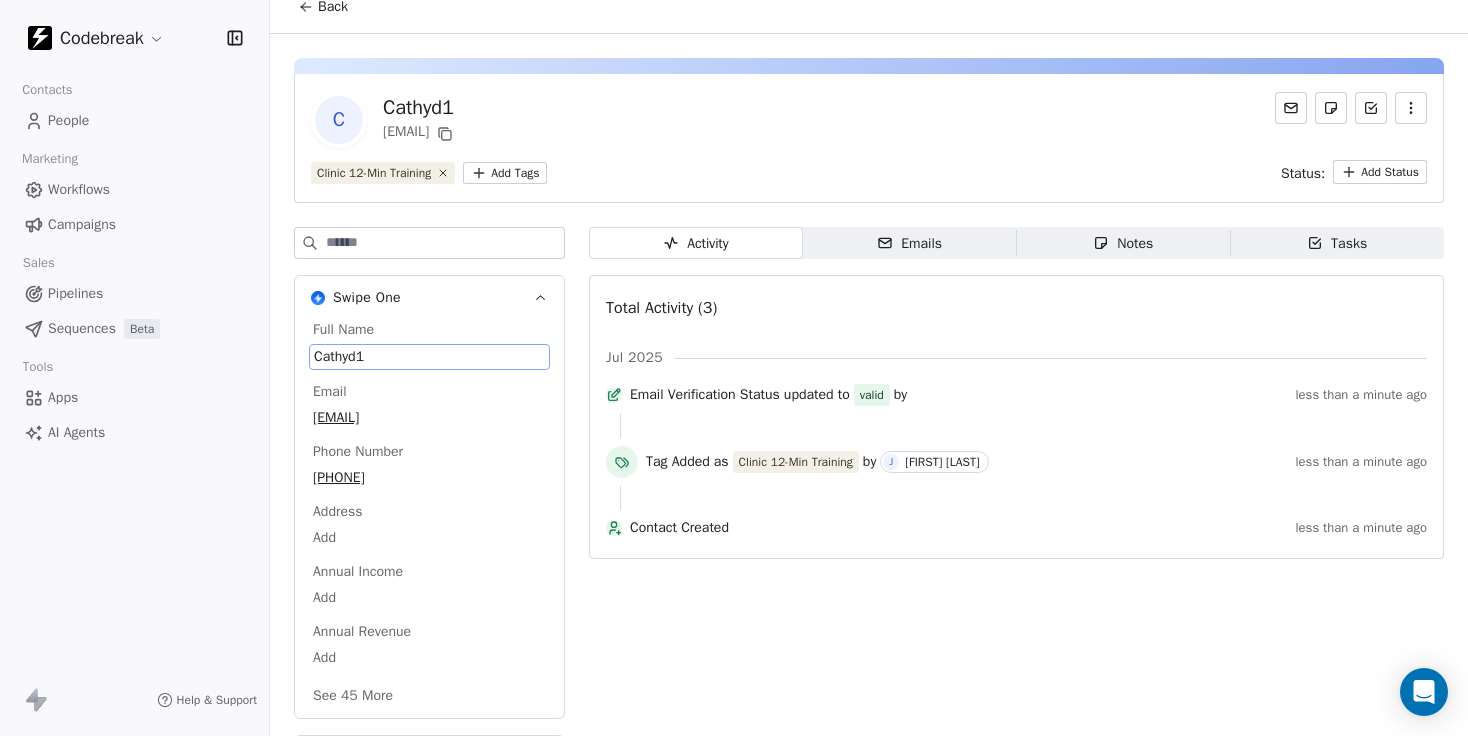 click on "Cathyd1" at bounding box center (429, 357) 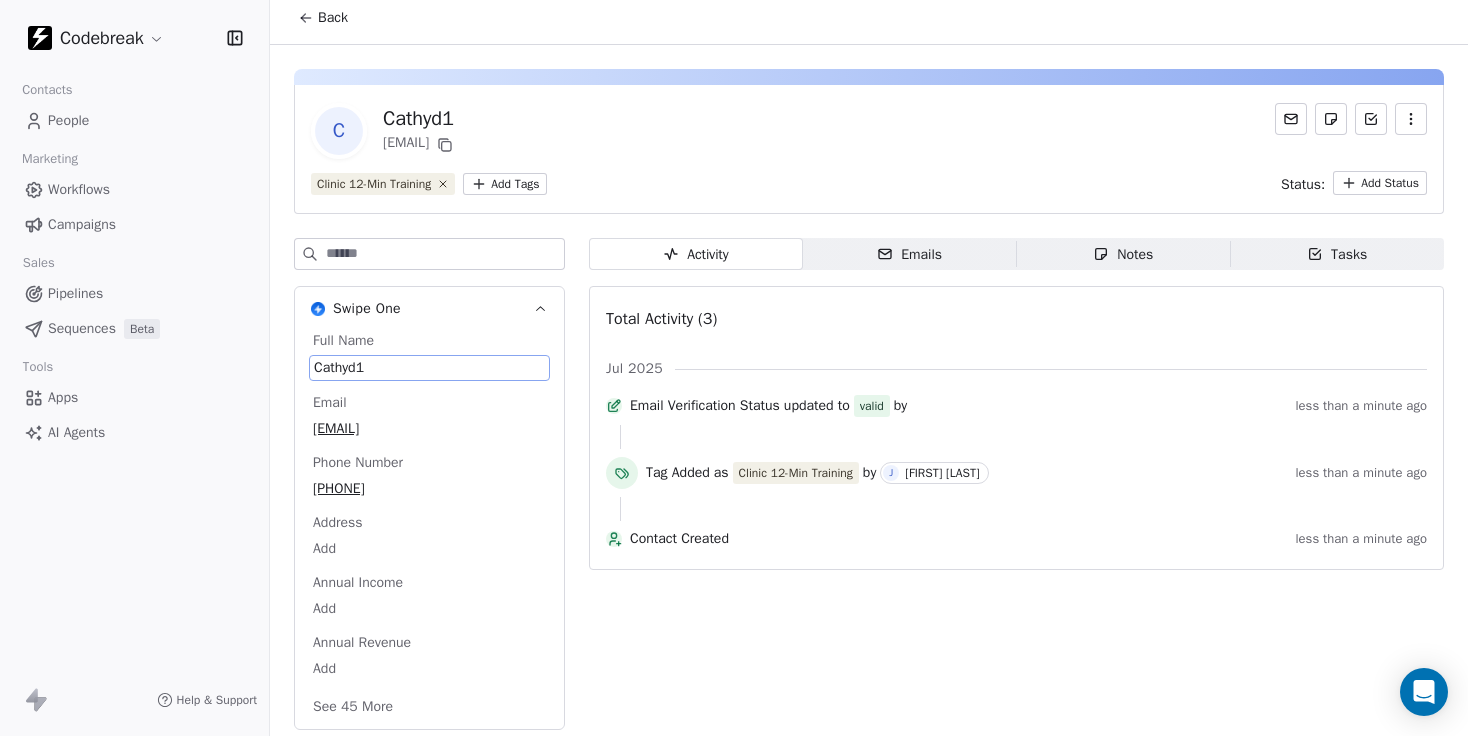 click on "Cathyd1" at bounding box center [429, 368] 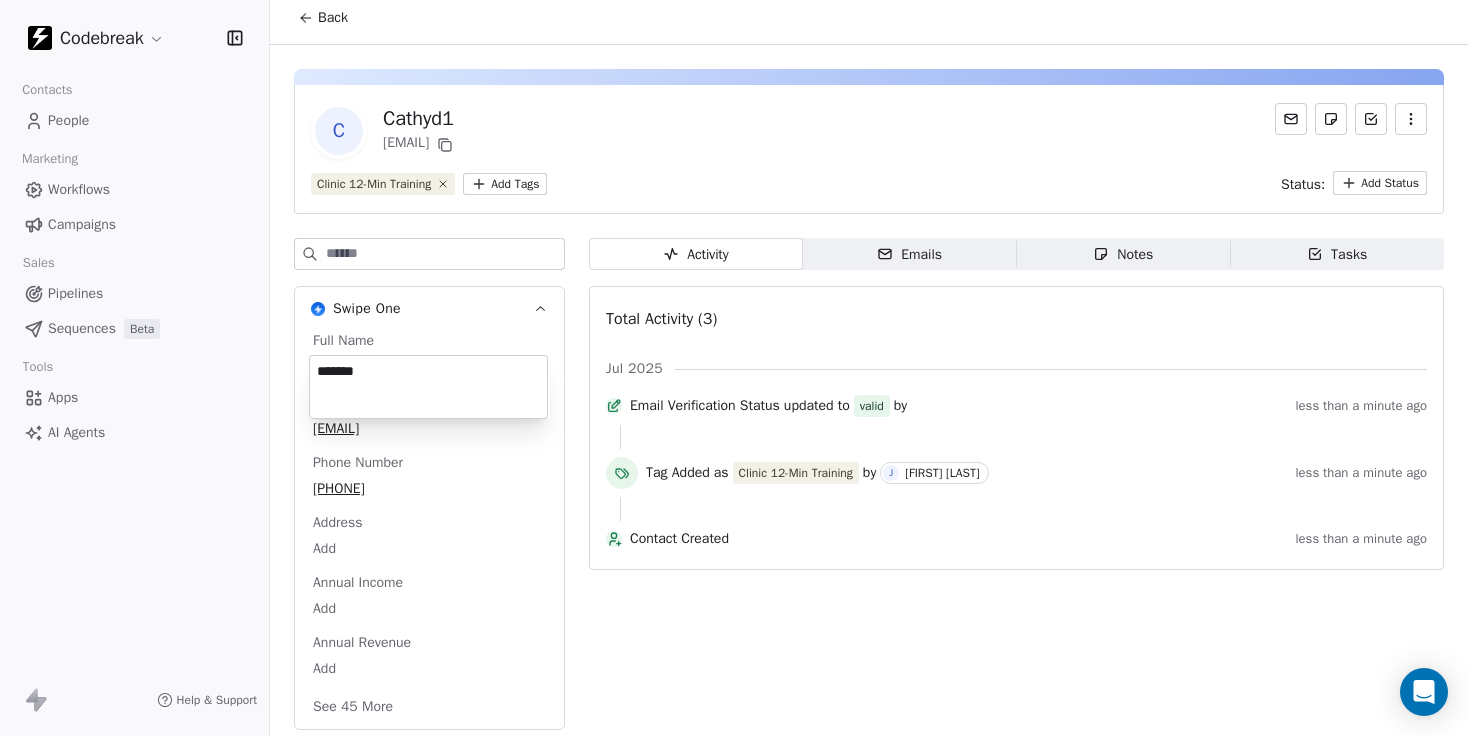 click on "*******" at bounding box center [428, 387] 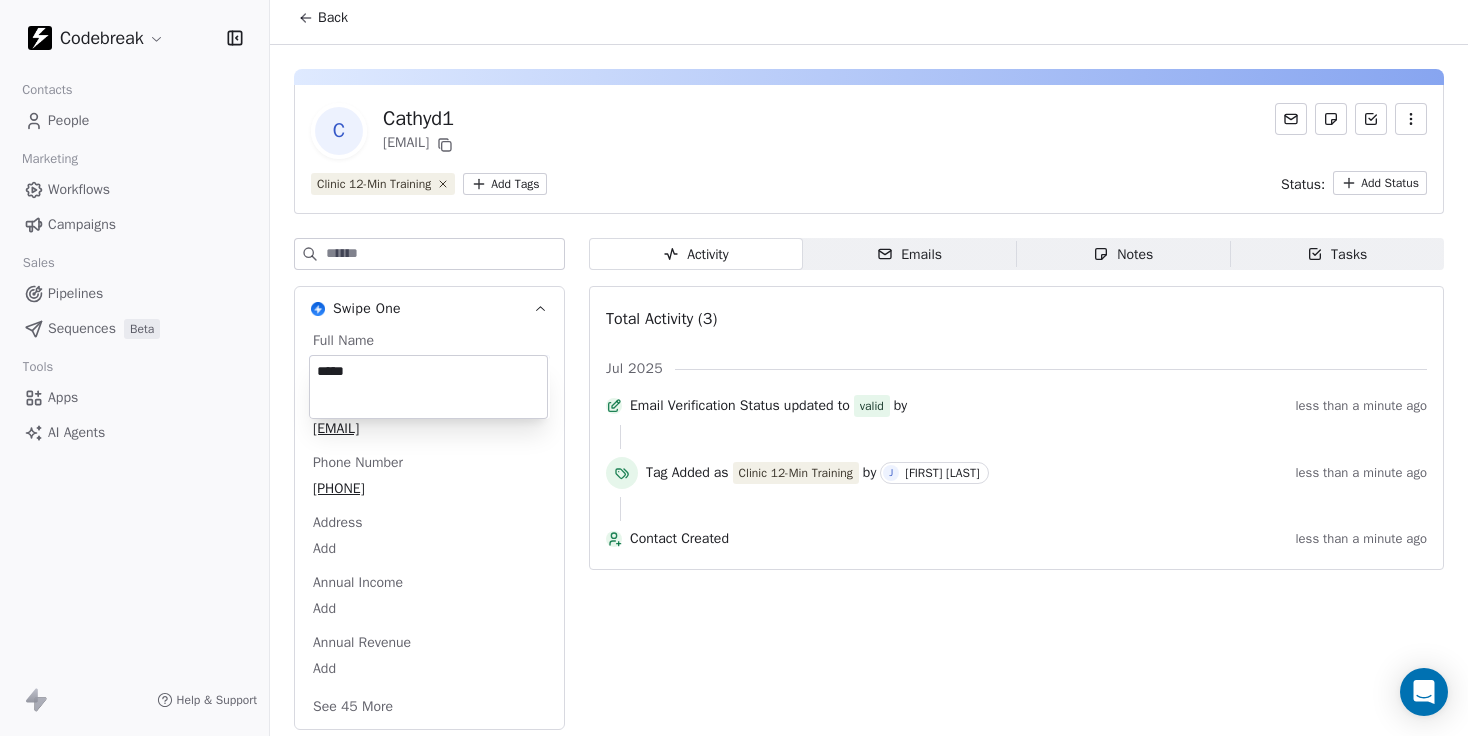 type on "*****" 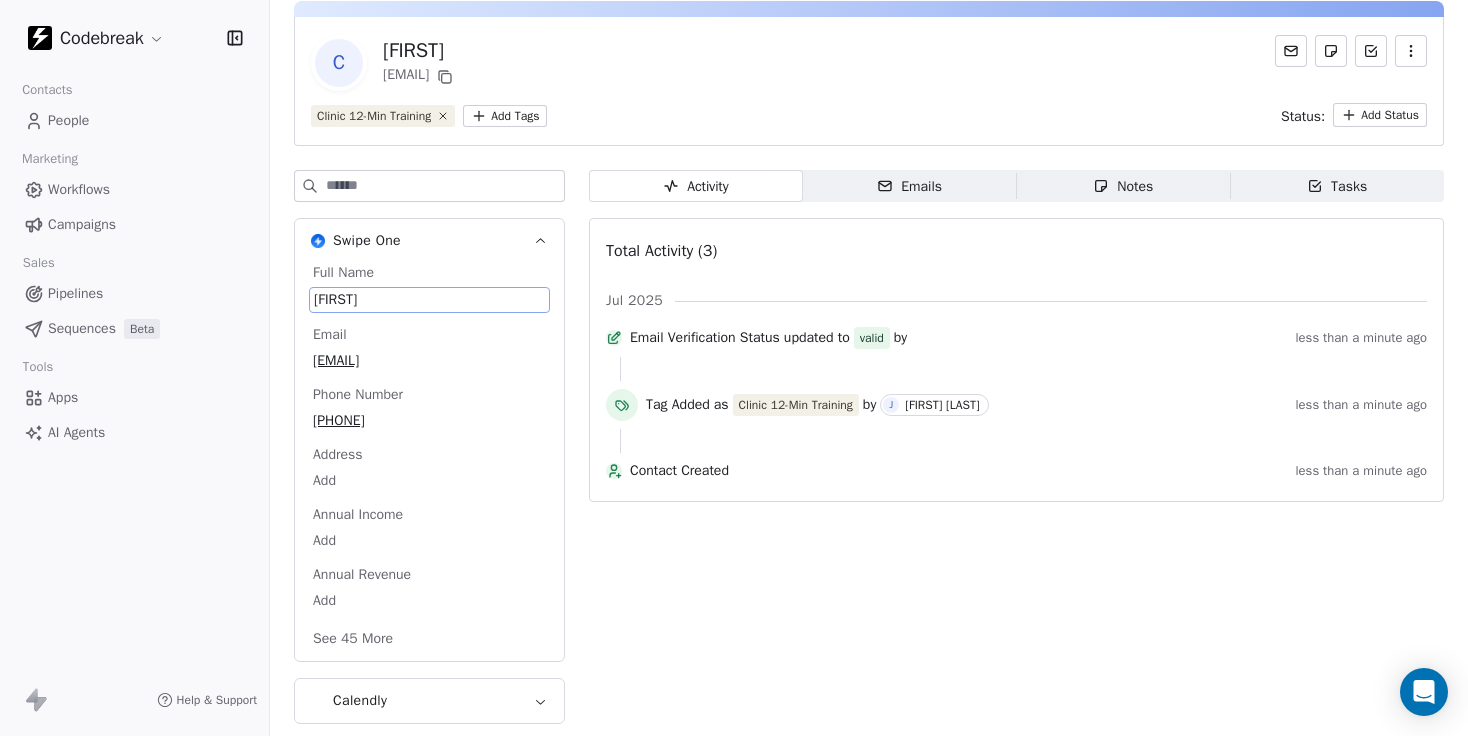 scroll, scrollTop: 74, scrollLeft: 0, axis: vertical 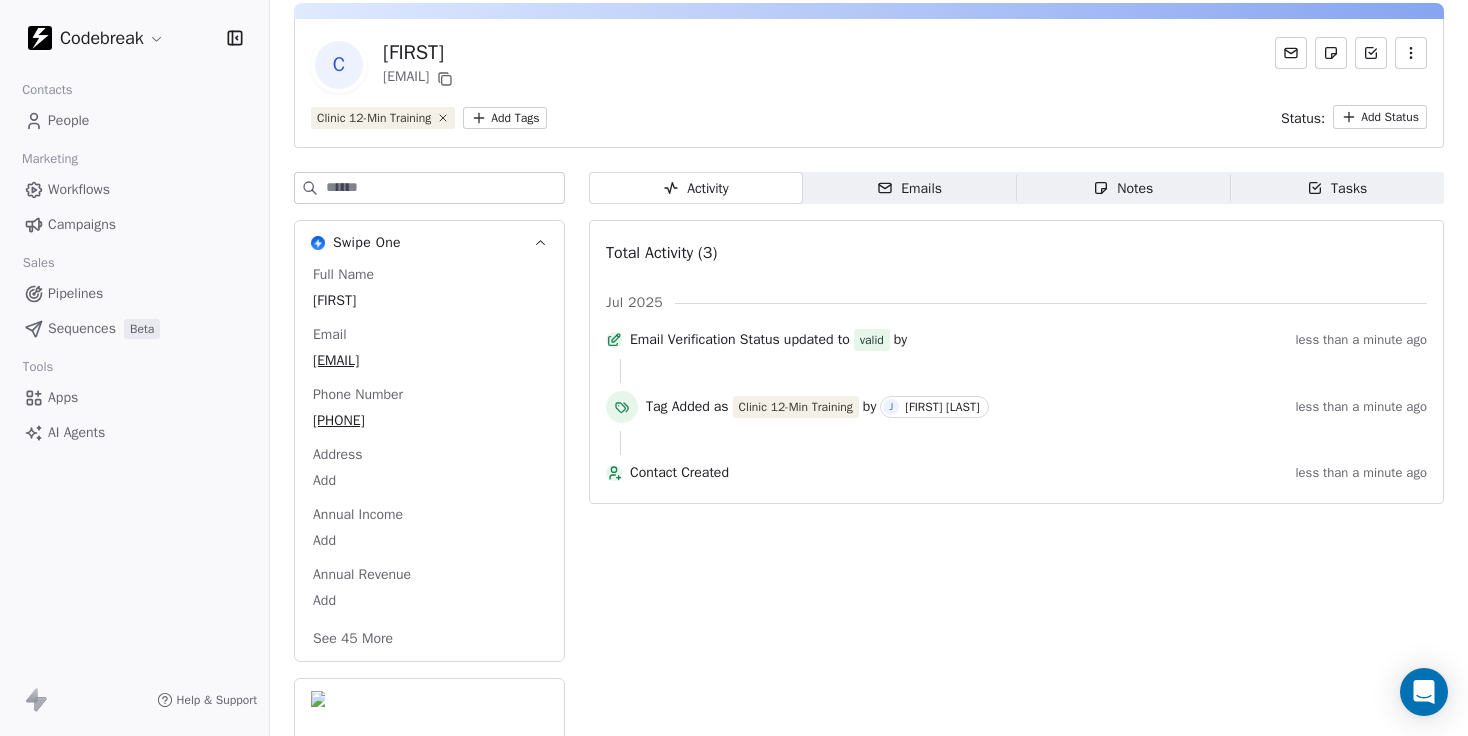 click on "People" at bounding box center [68, 120] 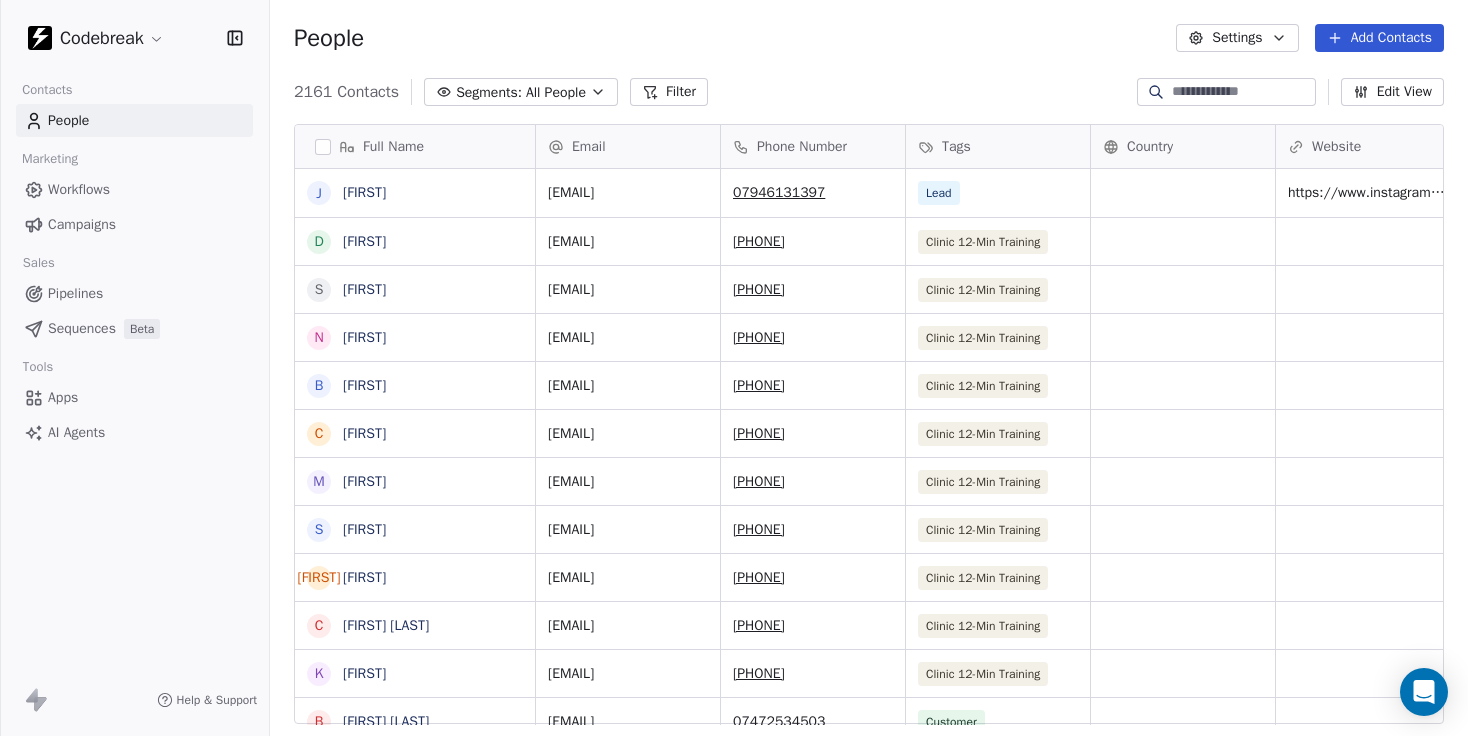 scroll, scrollTop: 0, scrollLeft: 0, axis: both 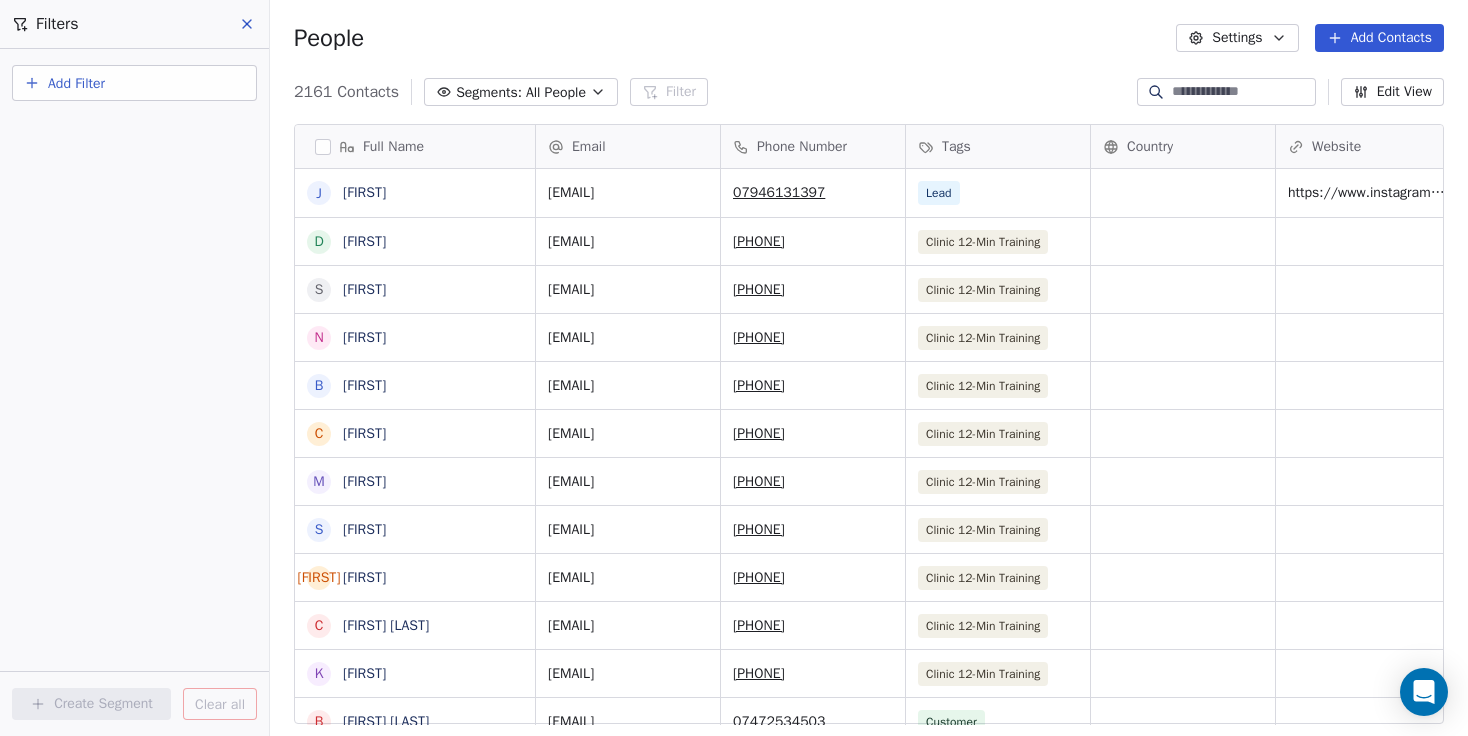 click on "Add Filter" at bounding box center (76, 83) 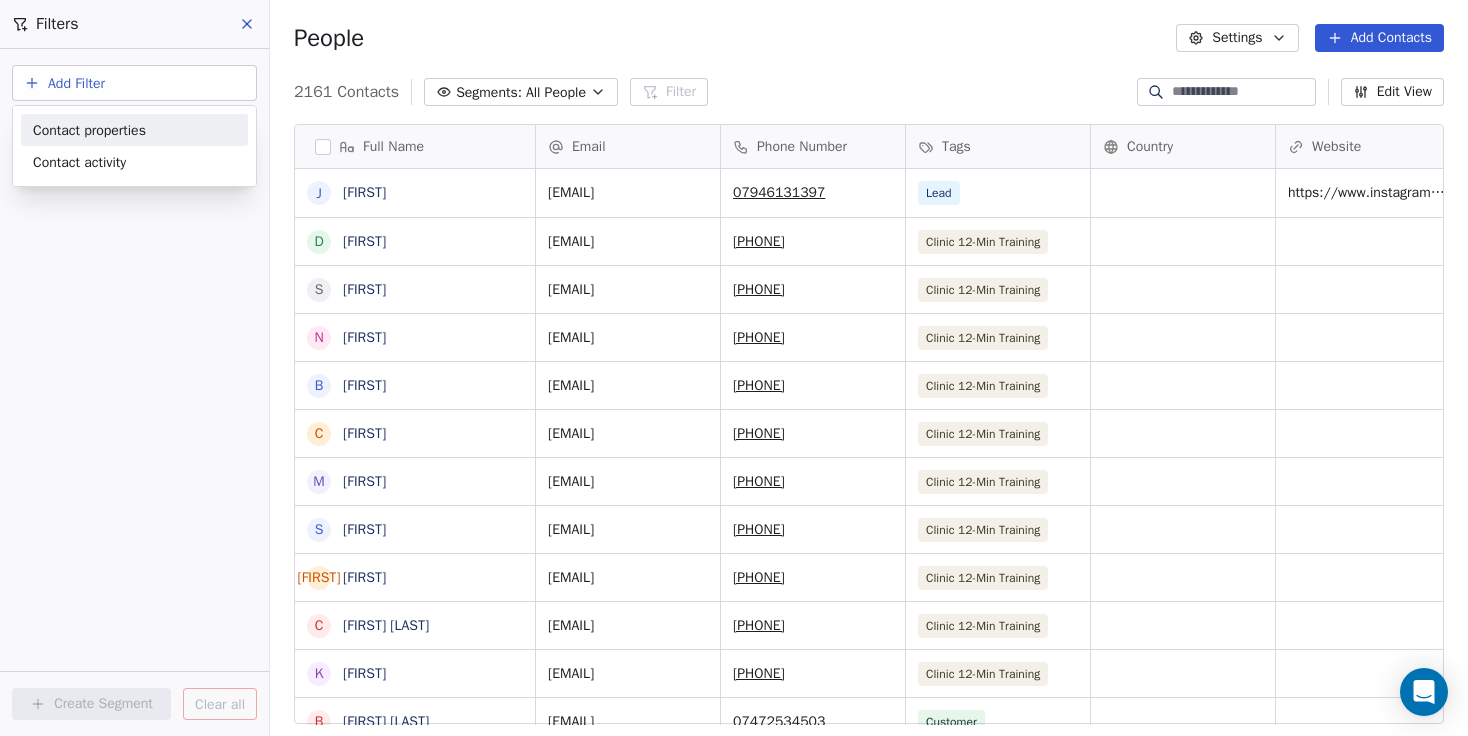 click on "Contact properties" at bounding box center (89, 130) 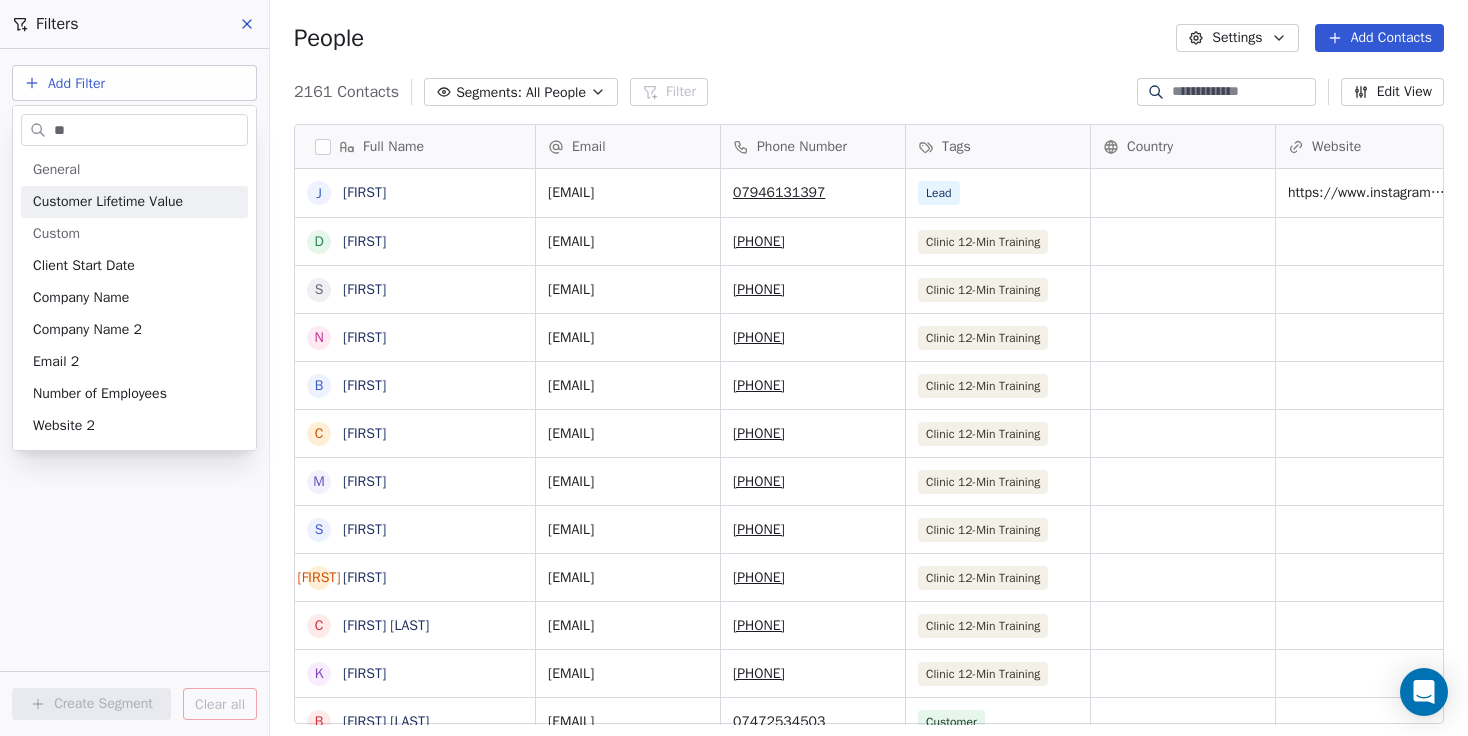 type on "*" 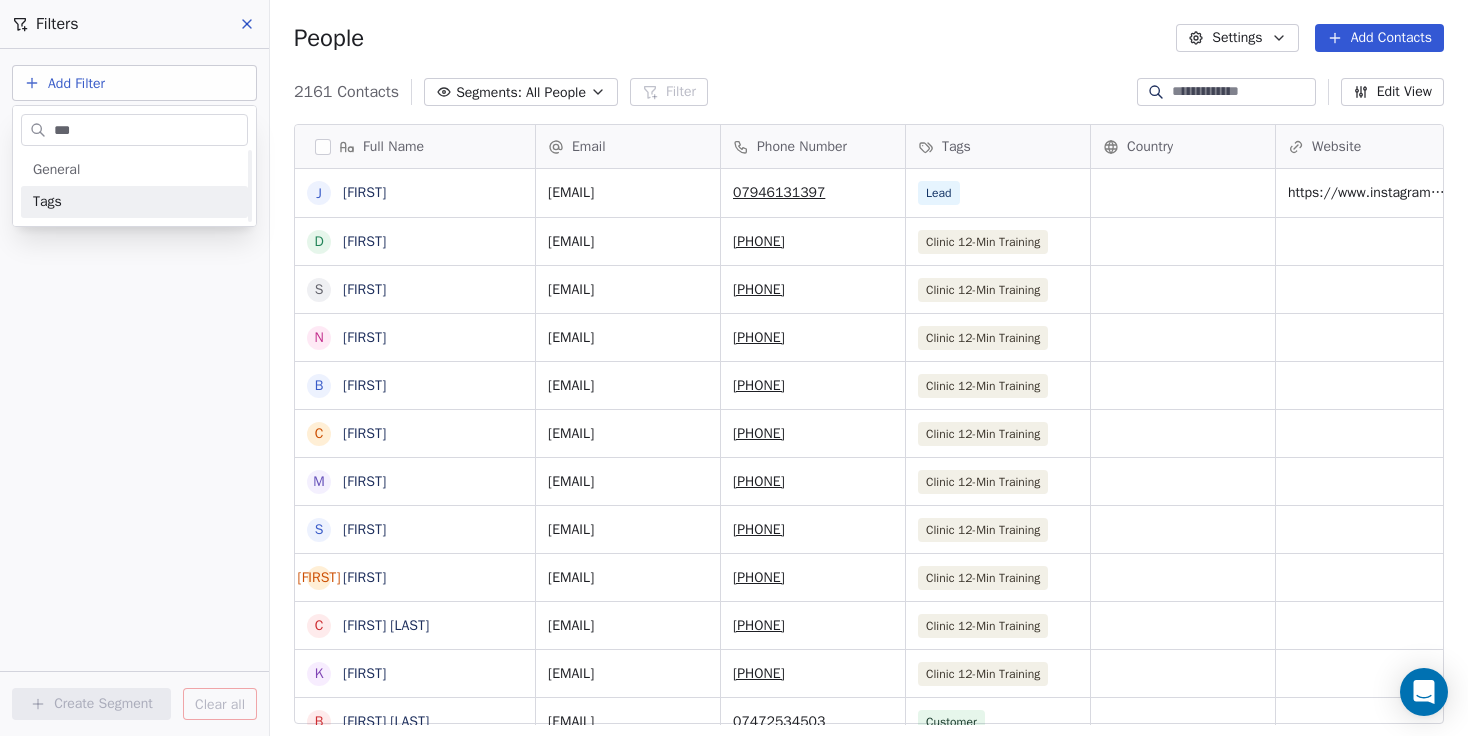 scroll, scrollTop: 0, scrollLeft: 0, axis: both 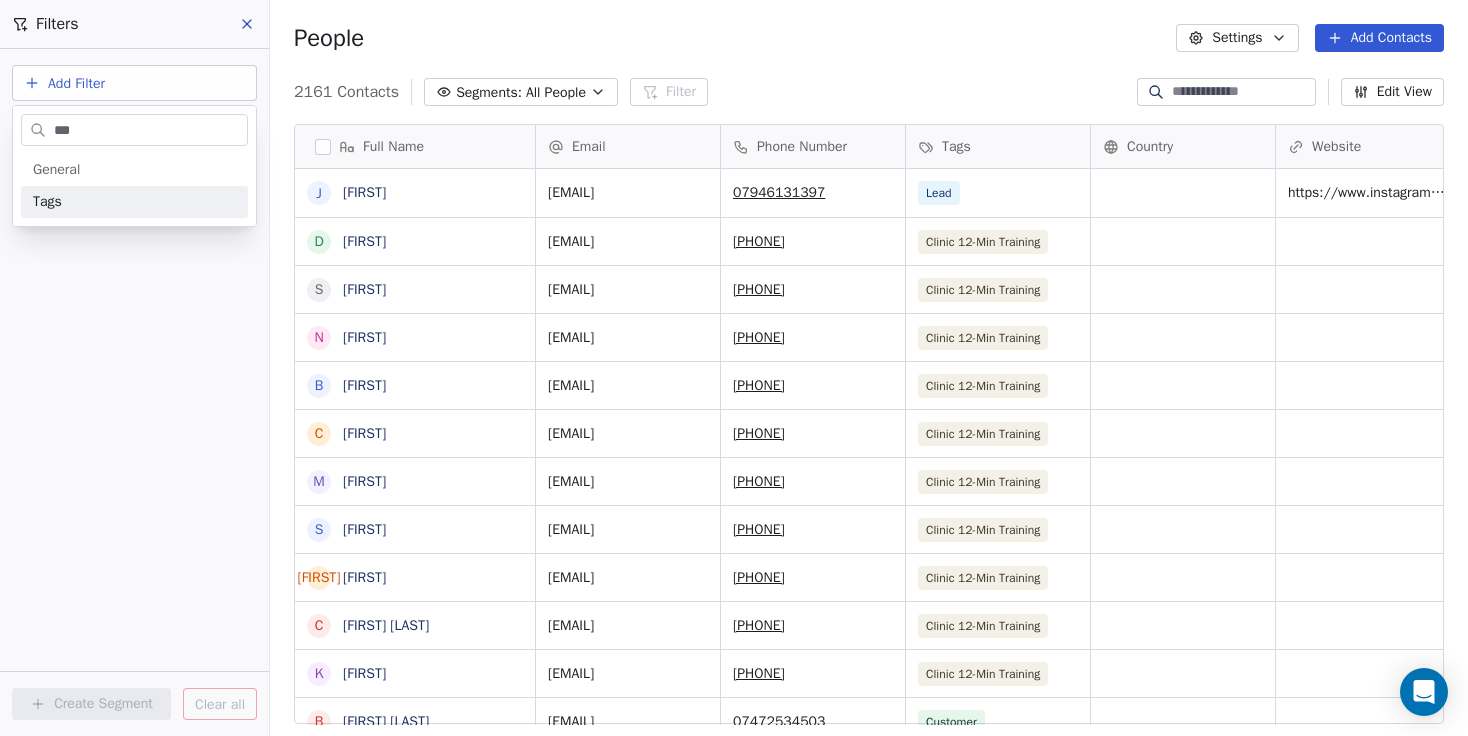 type on "***" 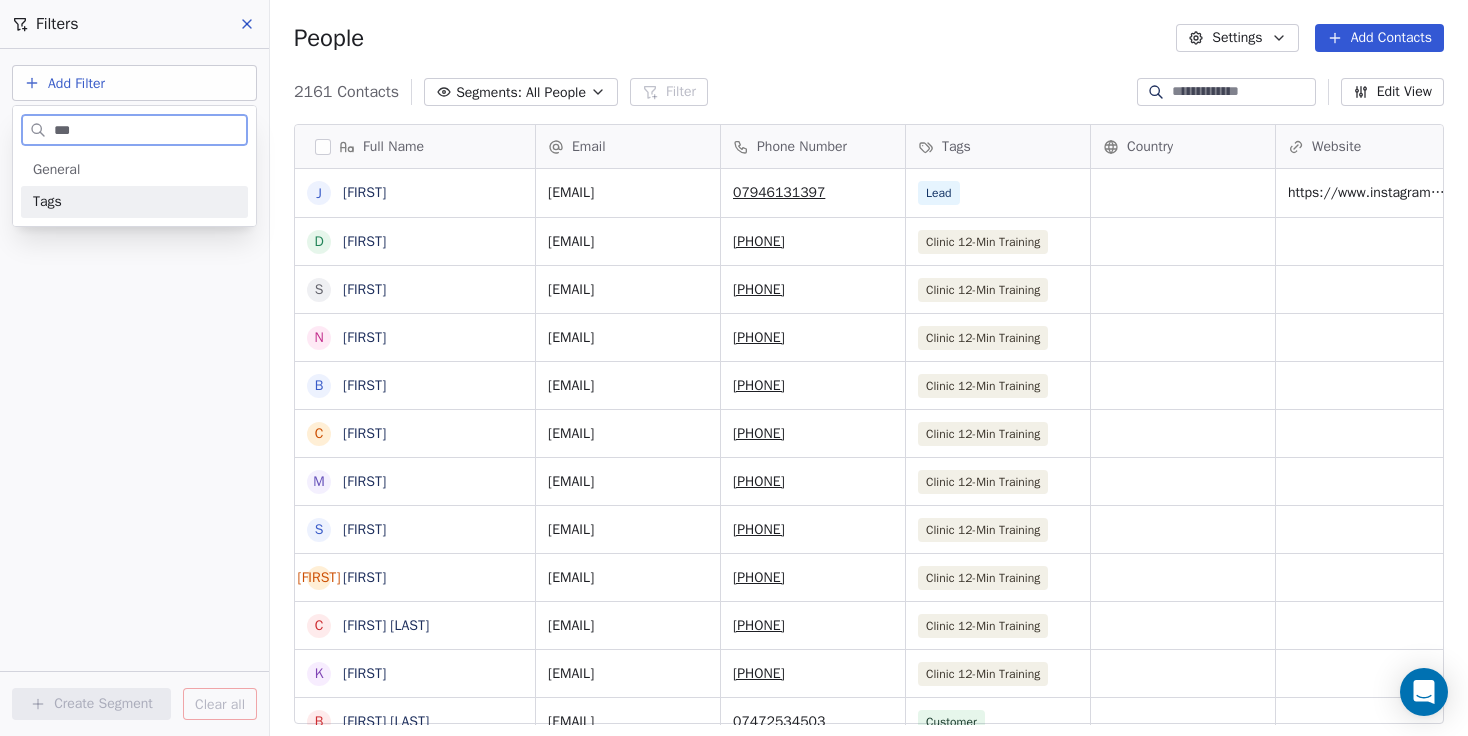 click on "Tags" at bounding box center (134, 202) 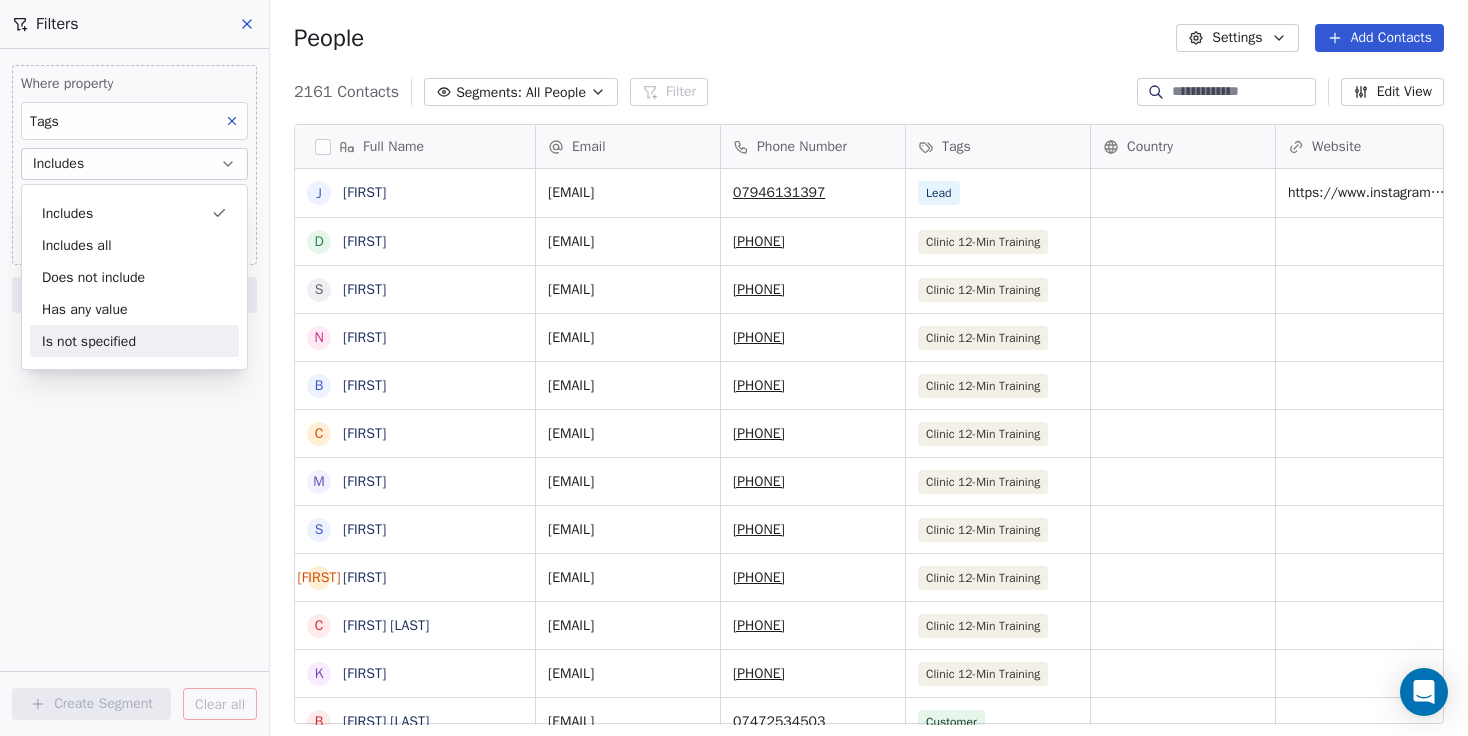 drag, startPoint x: 101, startPoint y: 515, endPoint x: 102, endPoint y: 455, distance: 60.00833 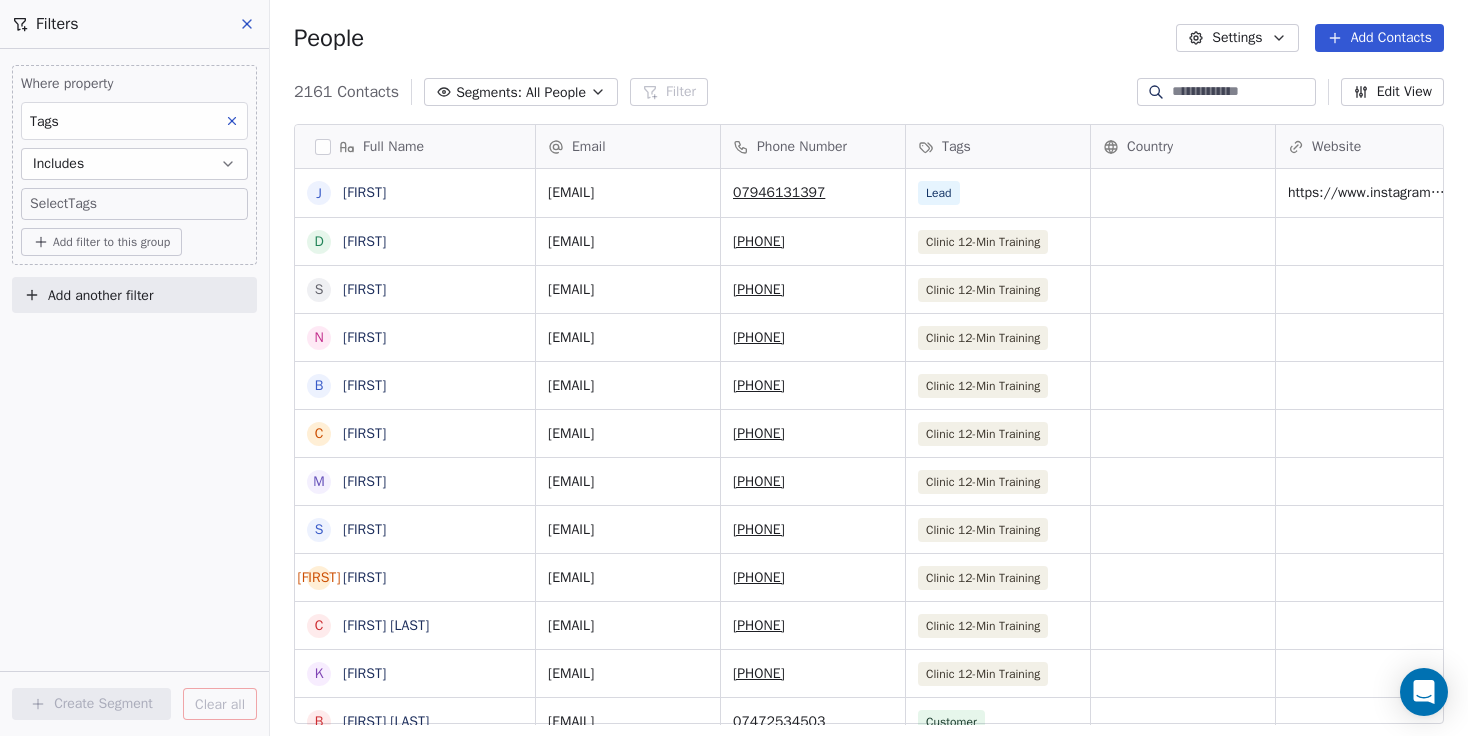 click on "[FIRST] [LAST] [FIRST] [EMAIL] [PHONE] [PHONE]" at bounding box center [734, 368] 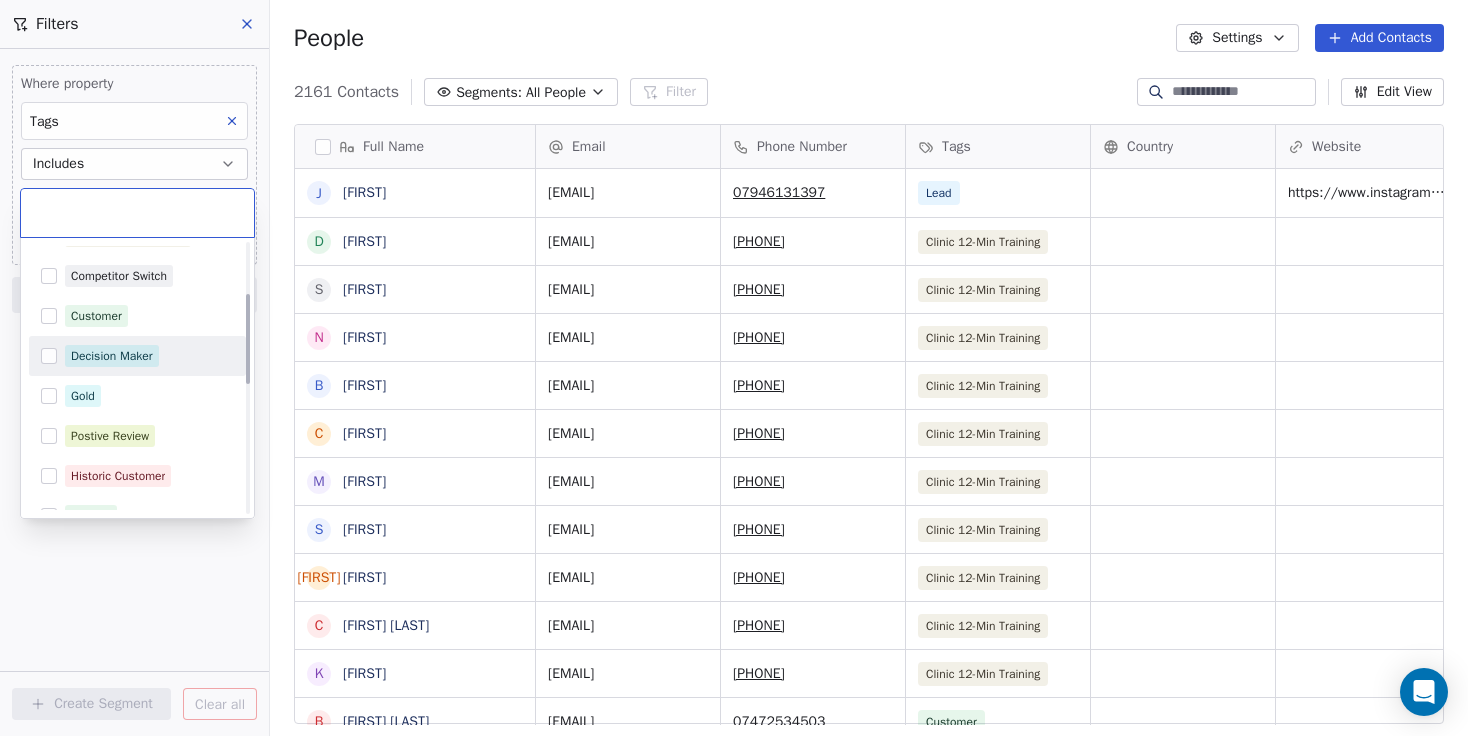 scroll, scrollTop: 153, scrollLeft: 0, axis: vertical 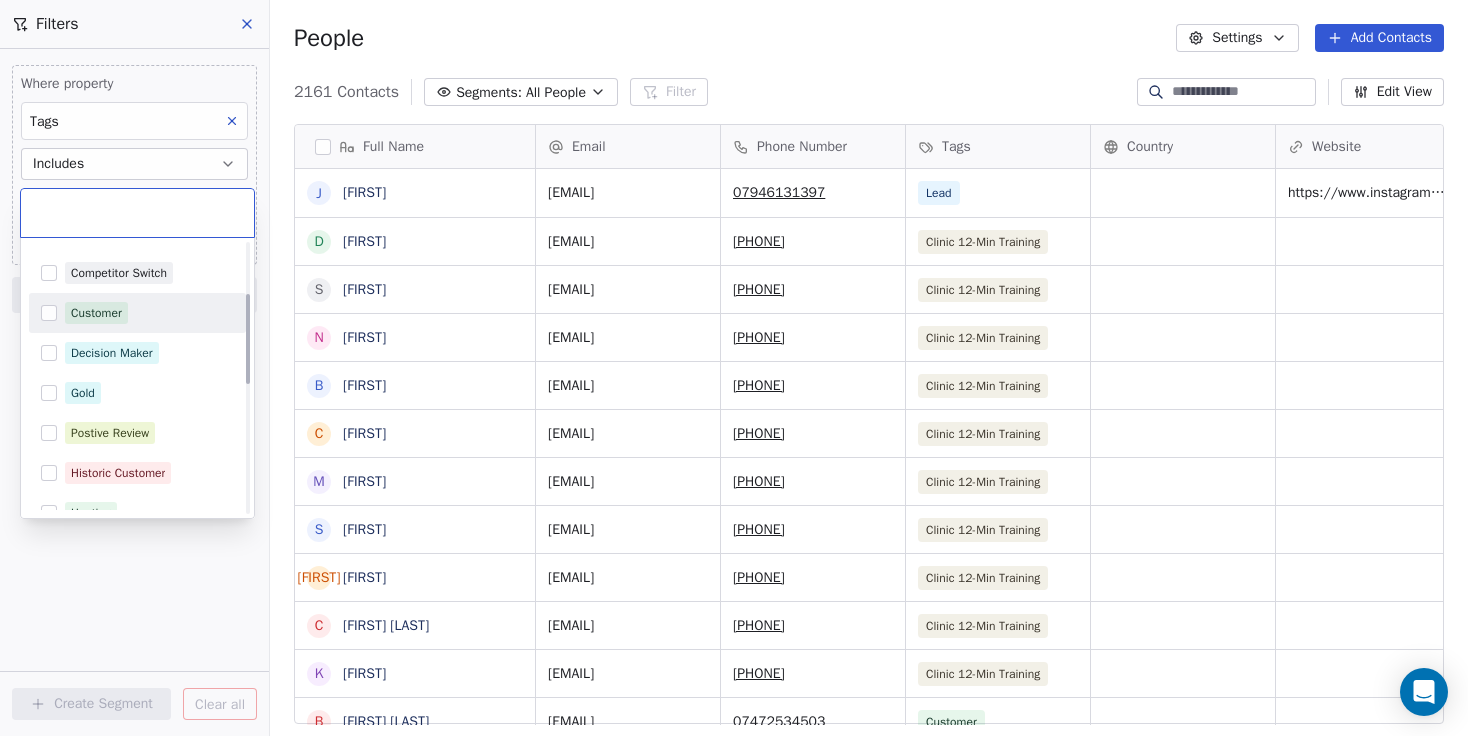 click at bounding box center [49, 313] 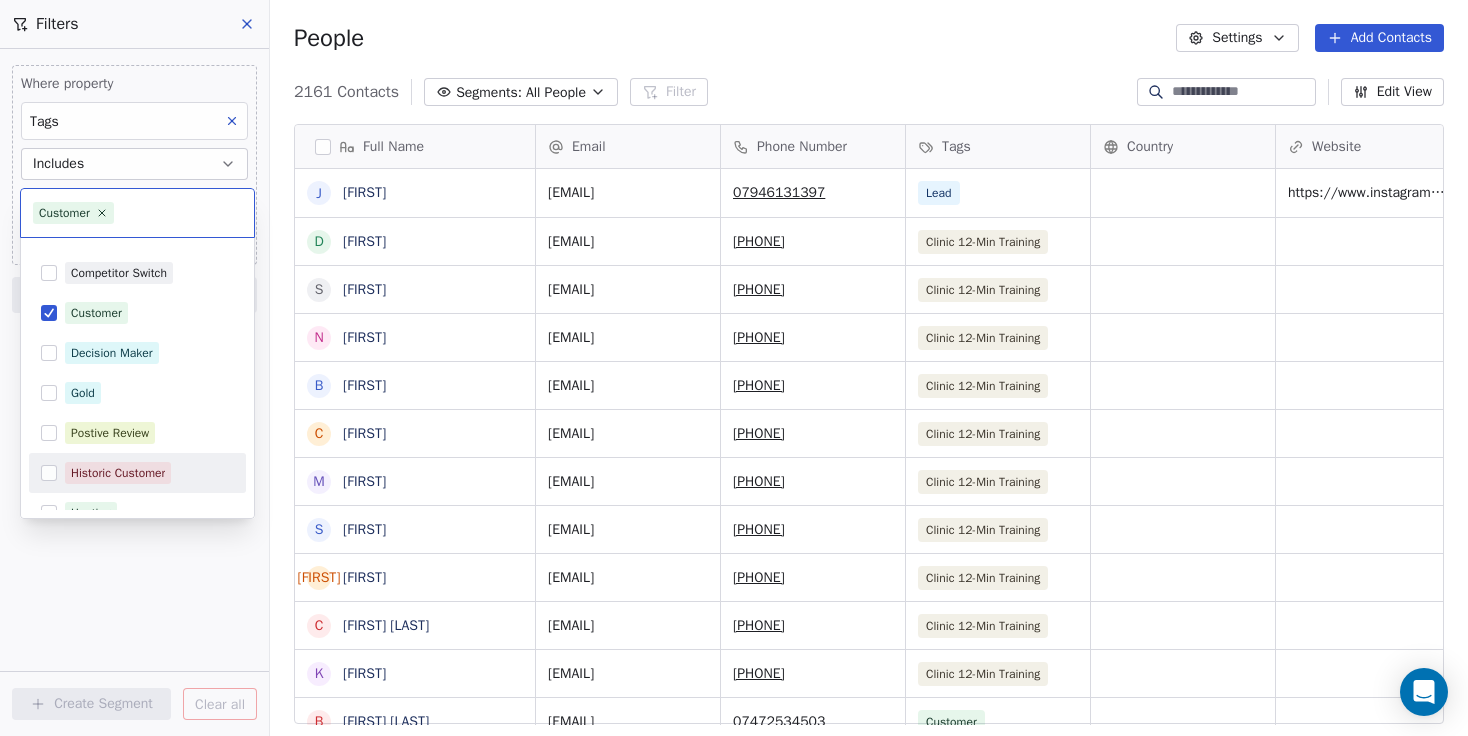 click on "[FIRST] [LAST] [FIRST] [EMAIL] [PHONE] [PHONE]" at bounding box center (734, 368) 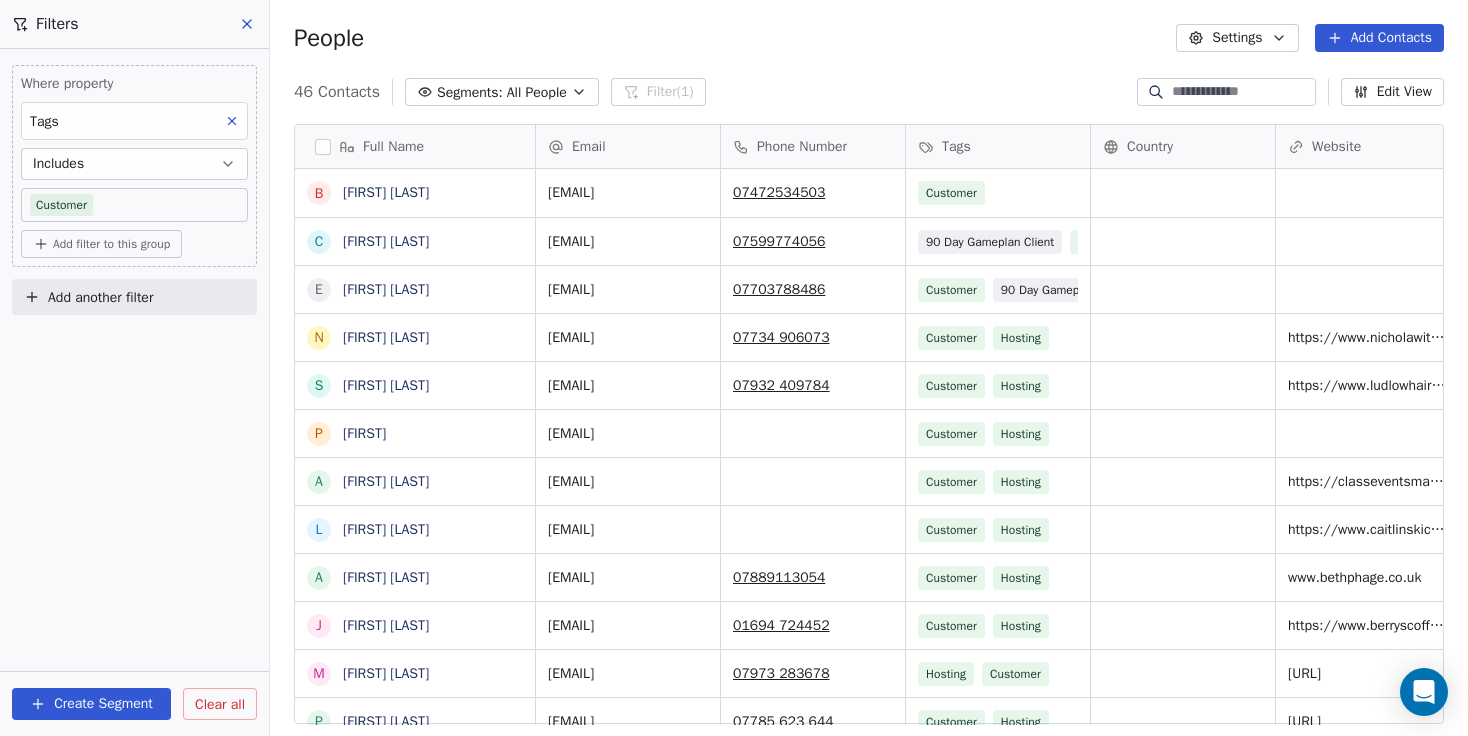 scroll, scrollTop: 1, scrollLeft: 1, axis: both 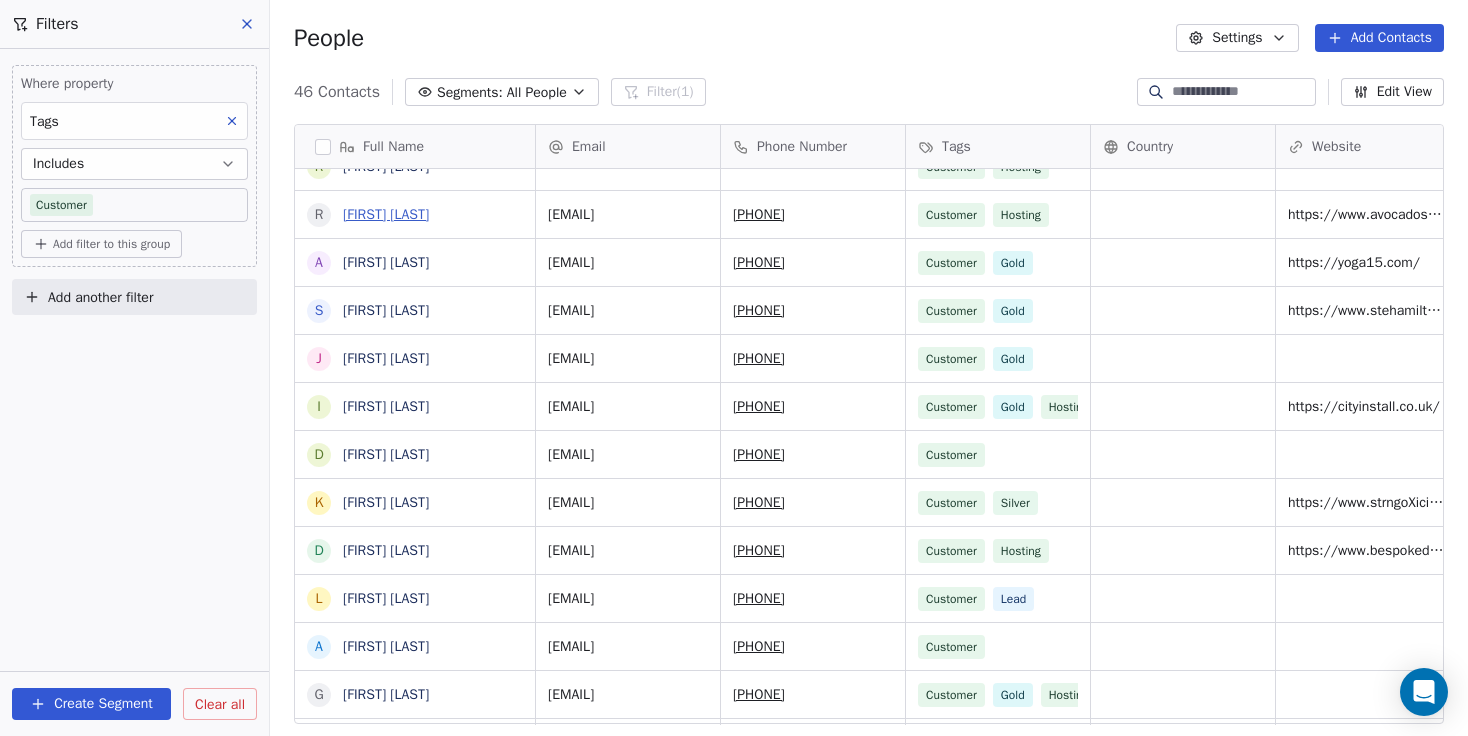 click on "[FIRST] [LAST]" at bounding box center [386, 214] 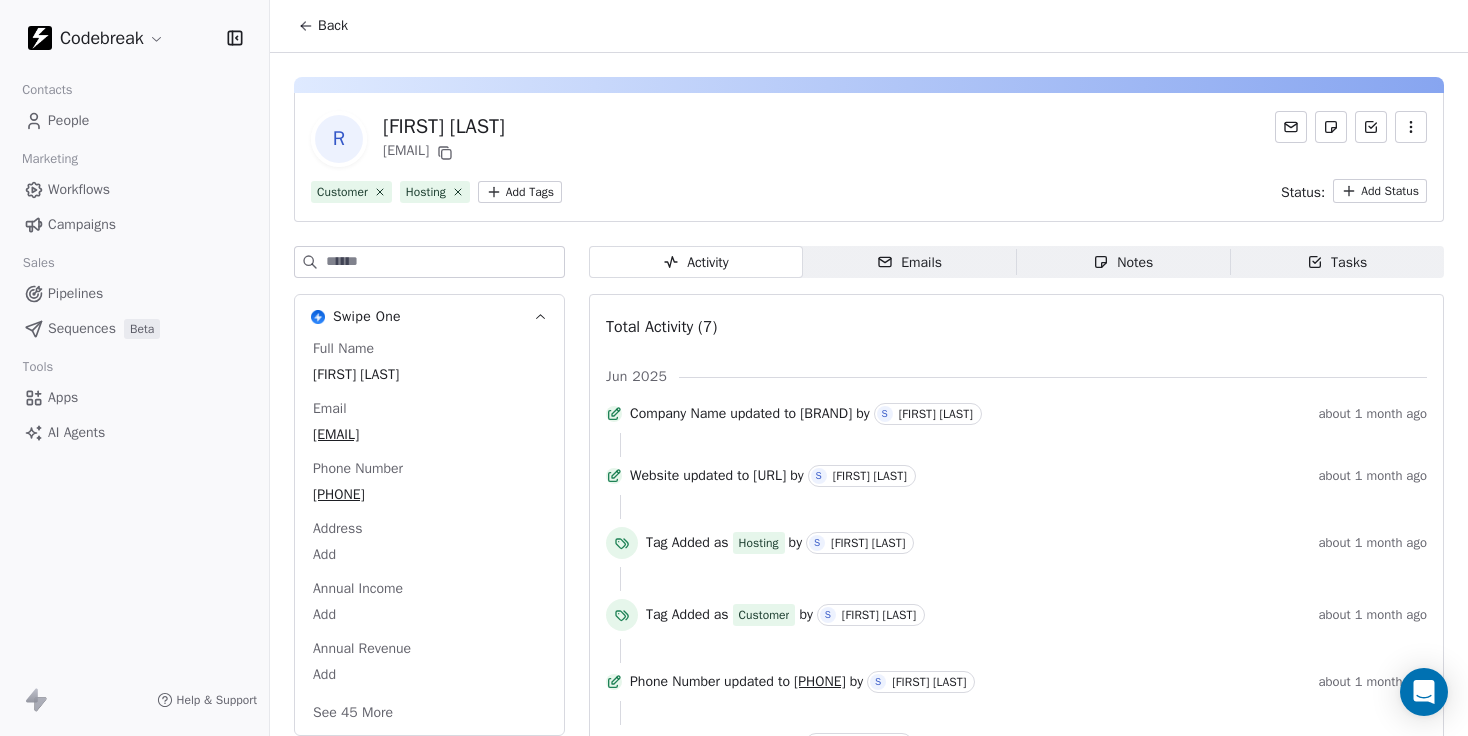 click on "[FIRST] [LAST]" at bounding box center [444, 127] 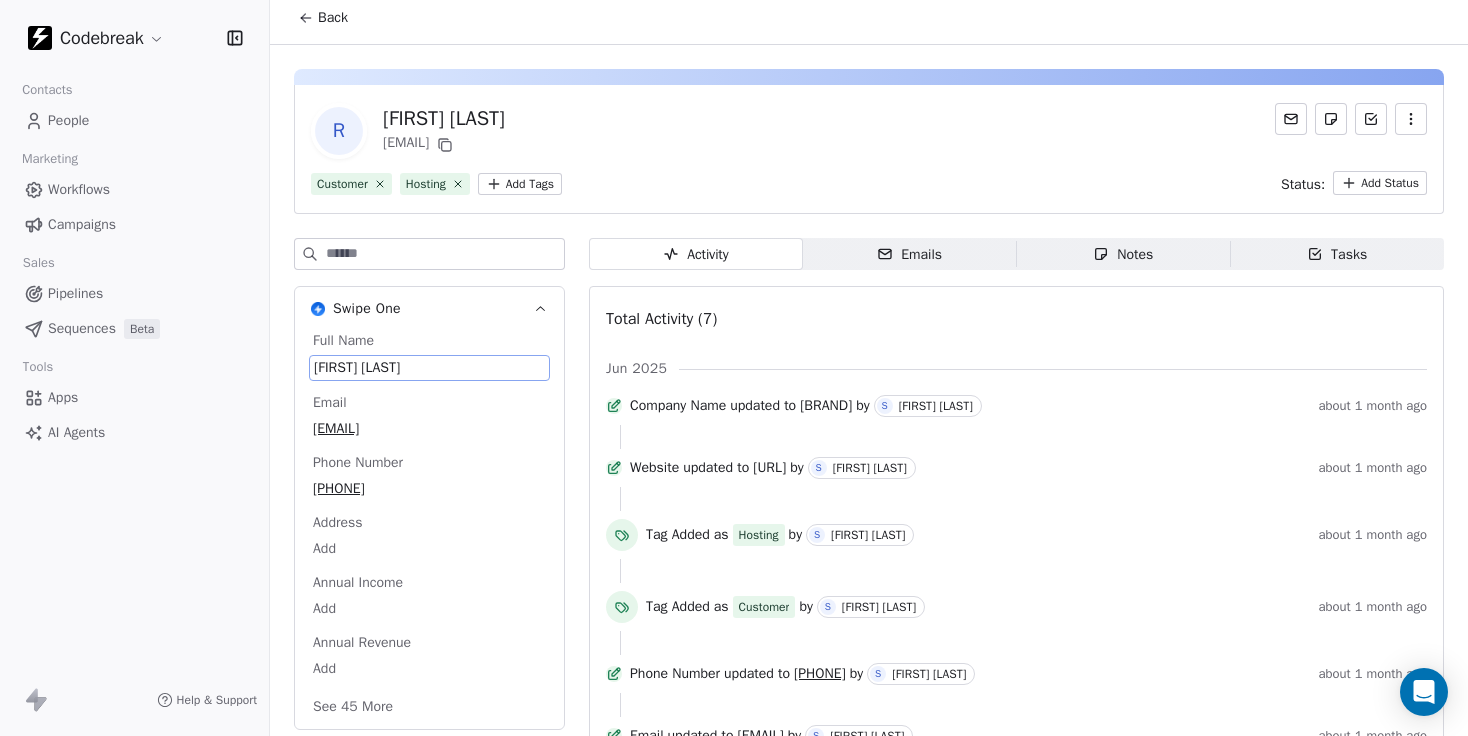 click on "[FIRST] [LAST]" at bounding box center [429, 368] 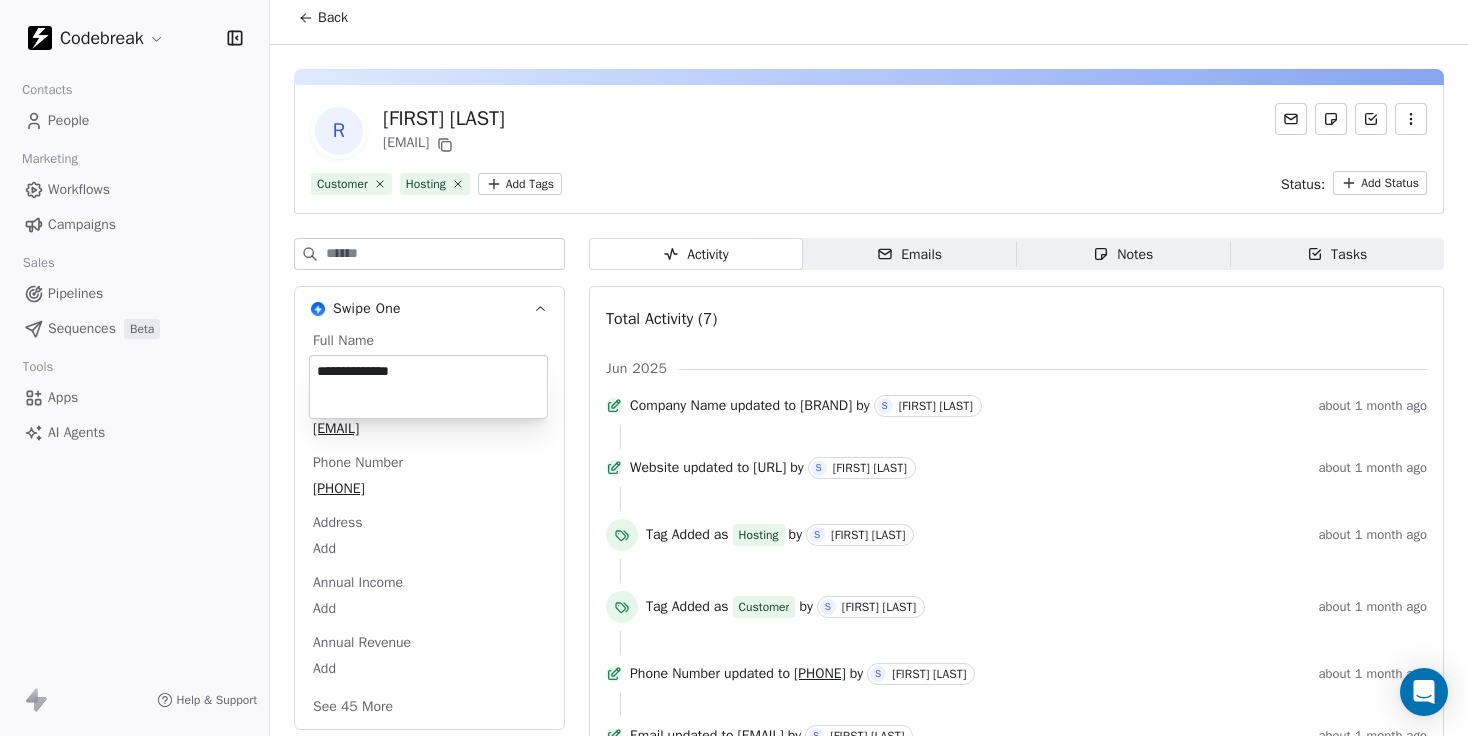 type on "**********" 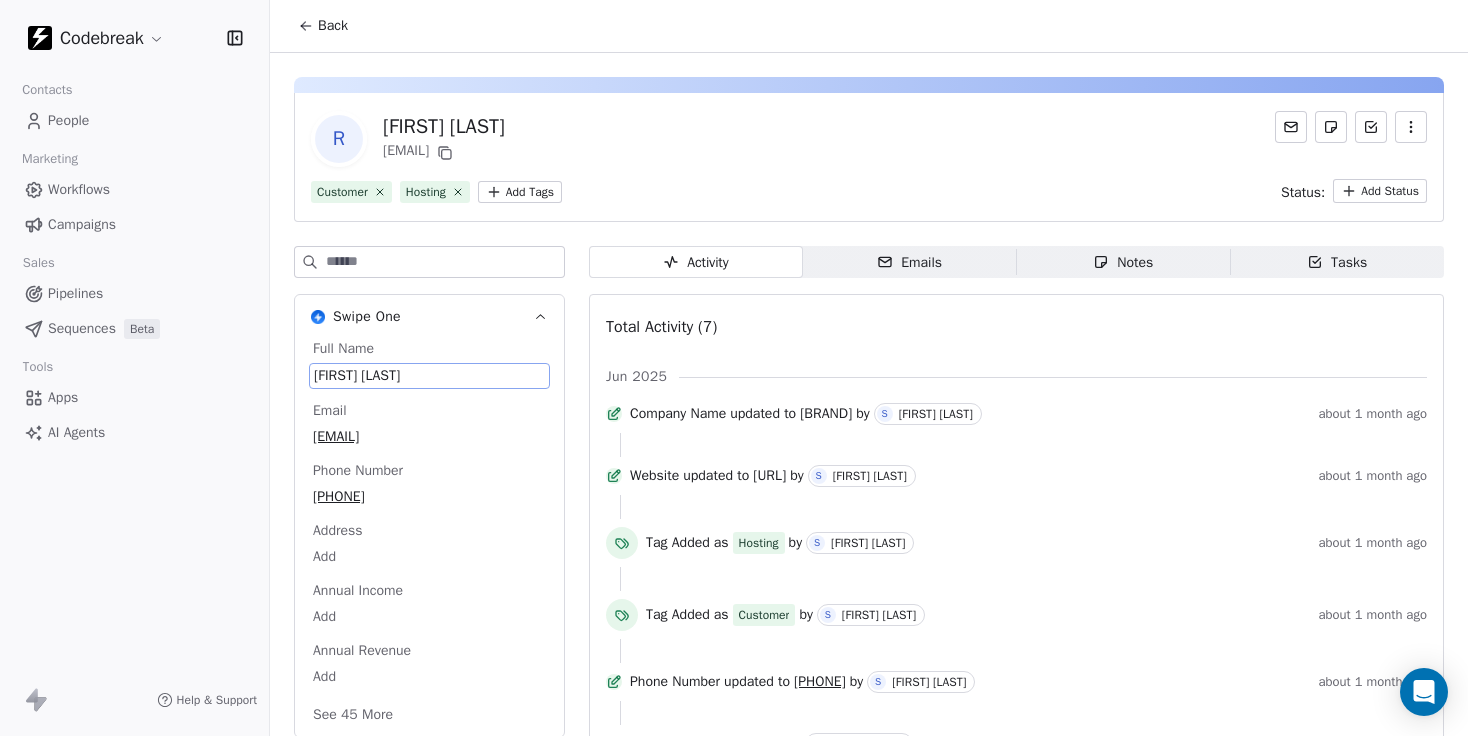 click on "Back" at bounding box center (323, 26) 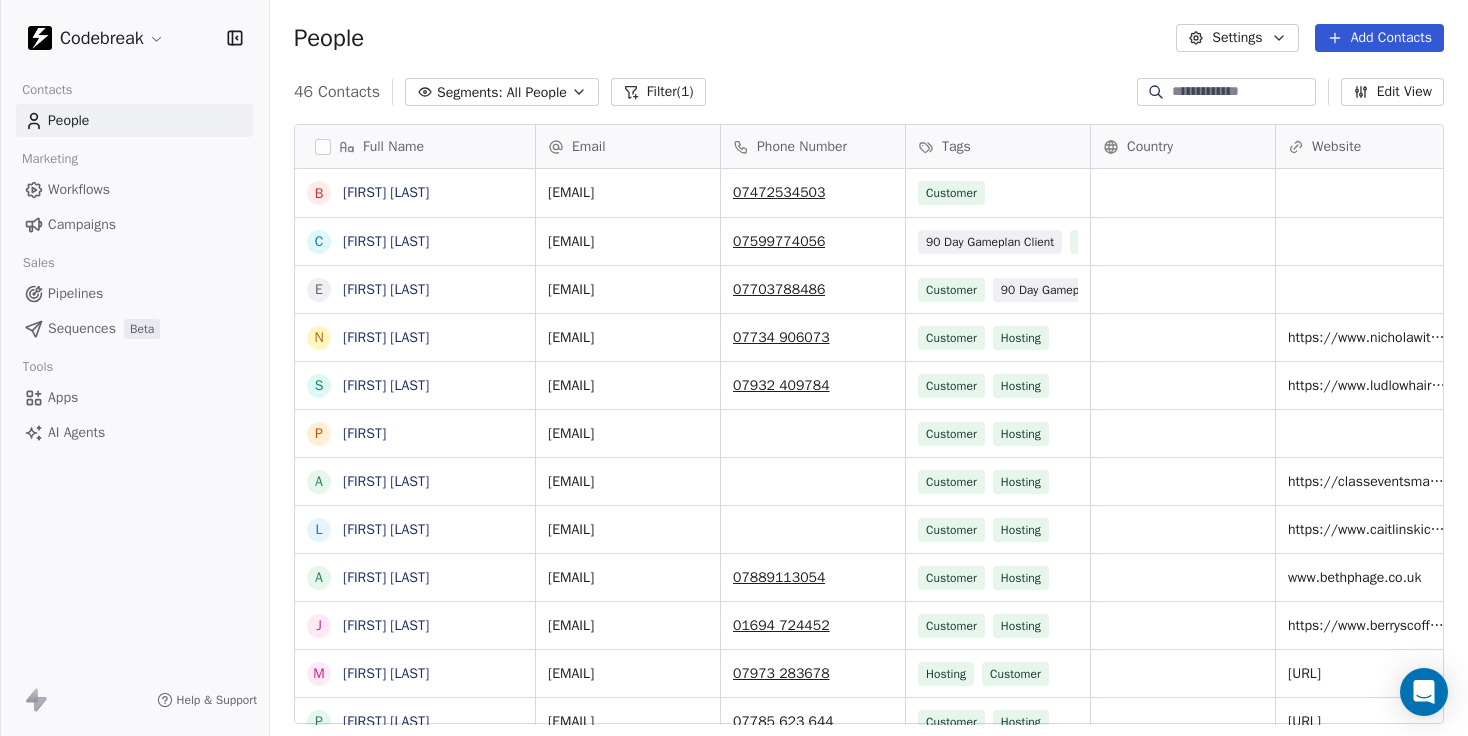 scroll, scrollTop: 44, scrollLeft: 0, axis: vertical 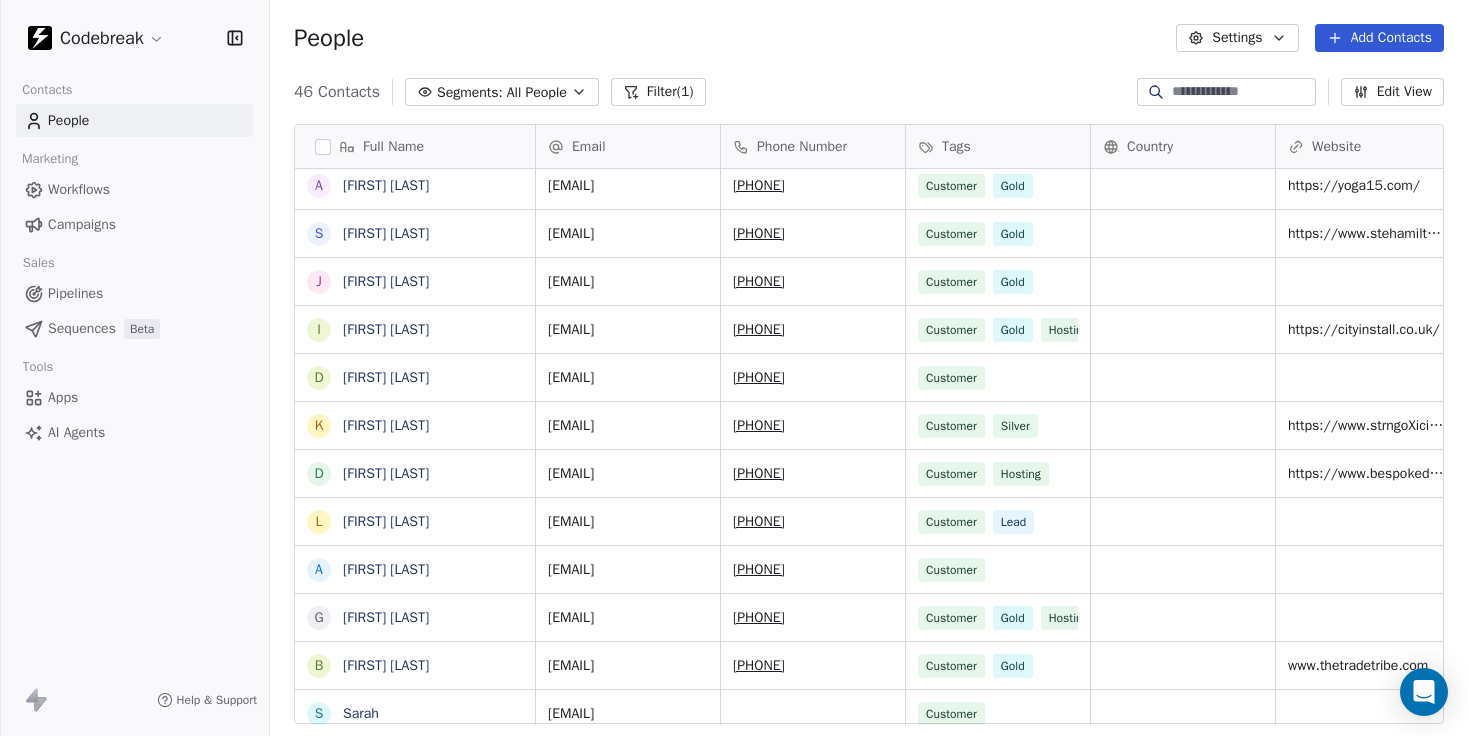 click on "Campaigns" at bounding box center (82, 224) 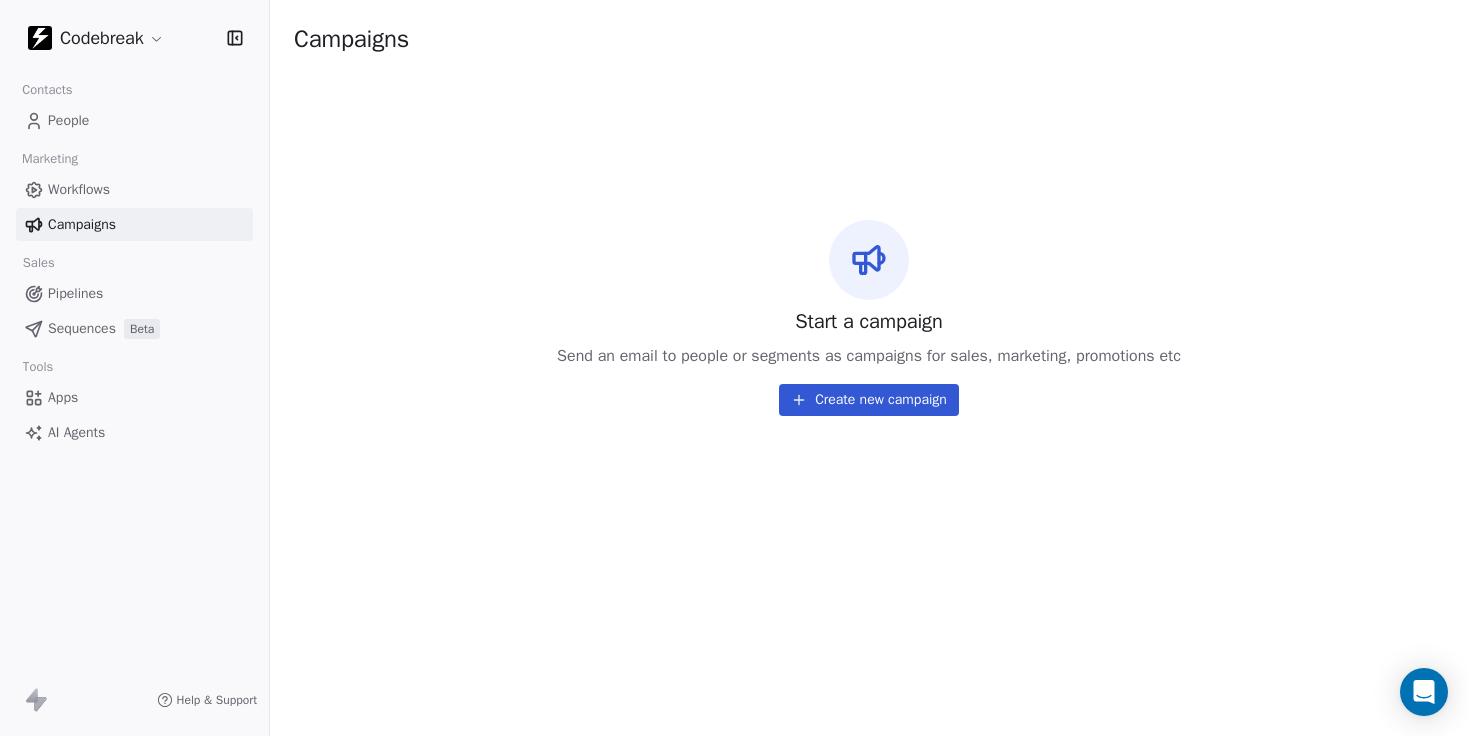 click on "Workflows" at bounding box center [79, 189] 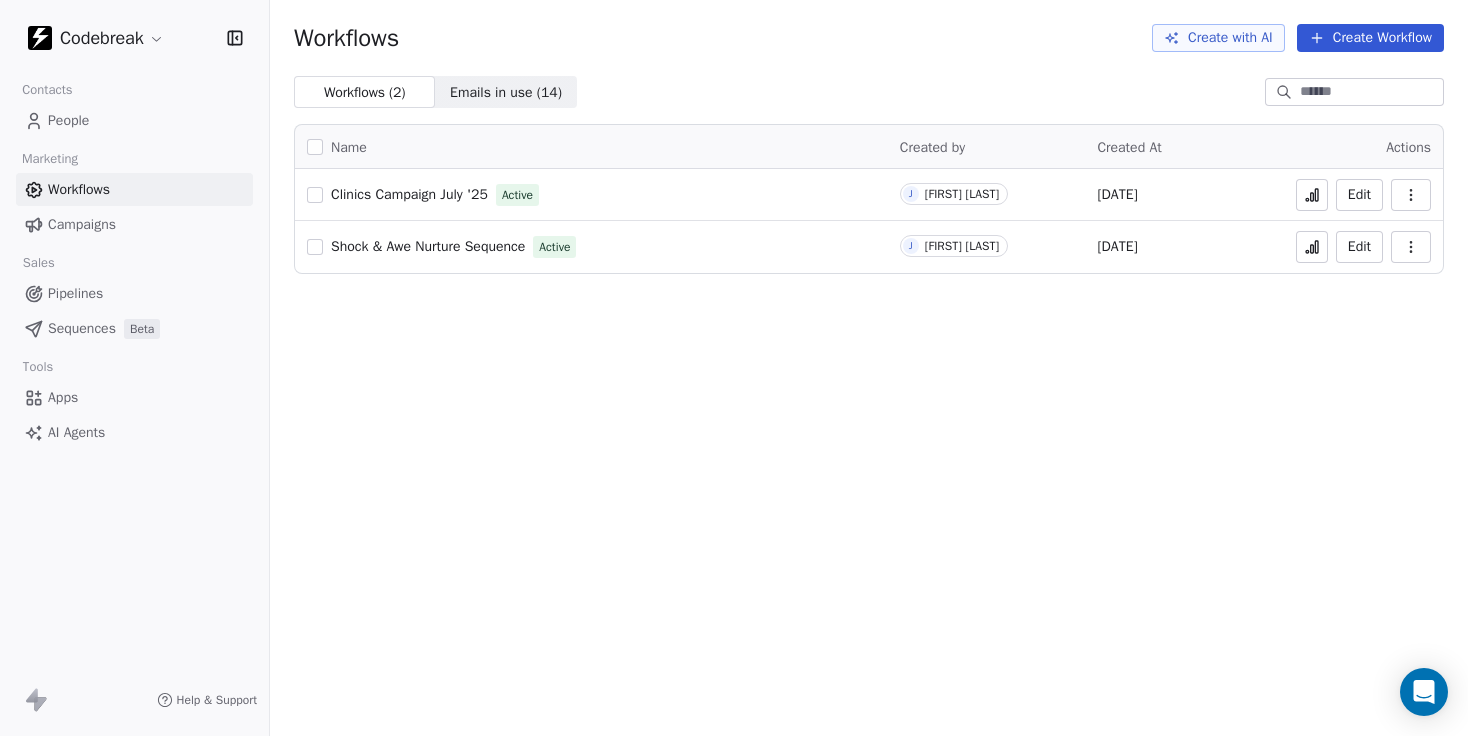 click 